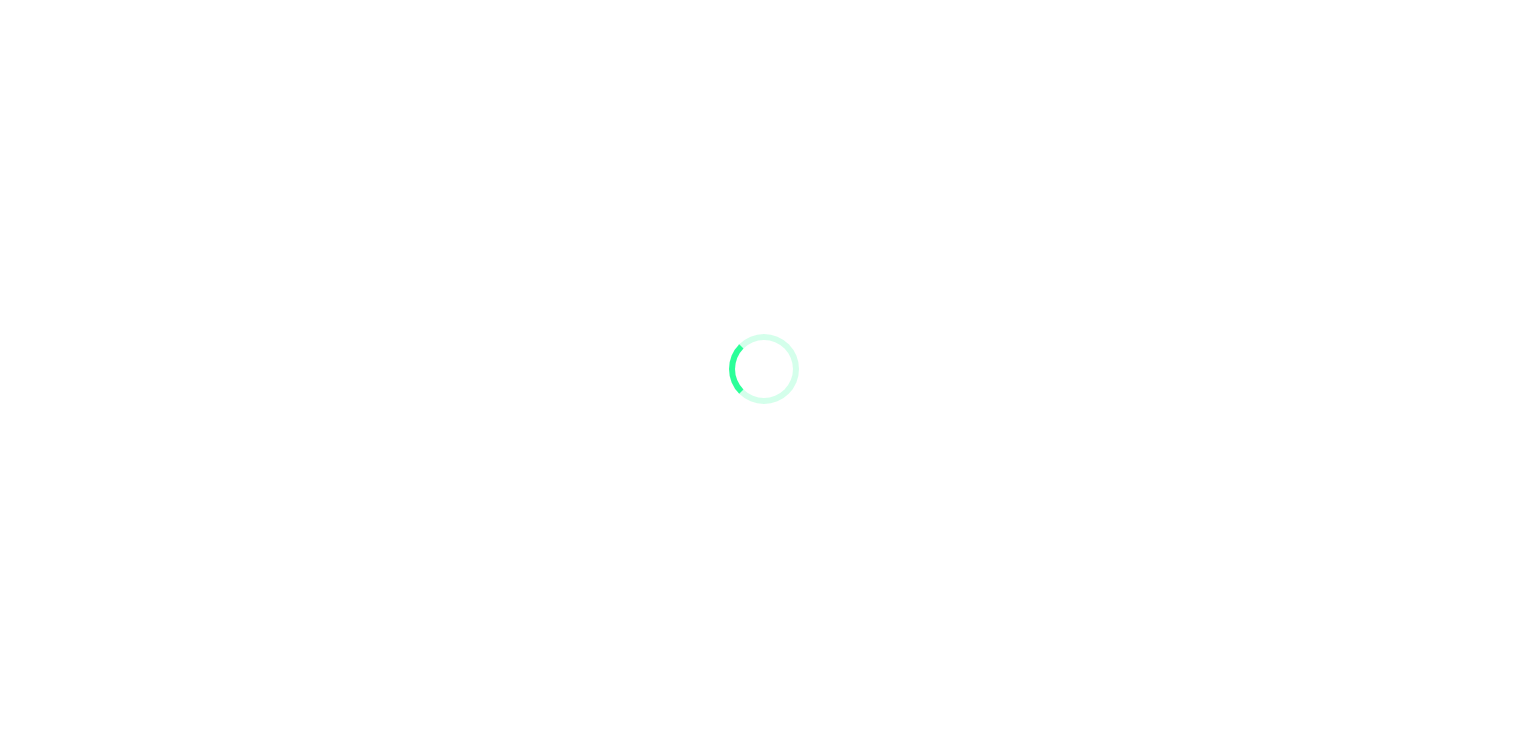 scroll, scrollTop: 0, scrollLeft: 0, axis: both 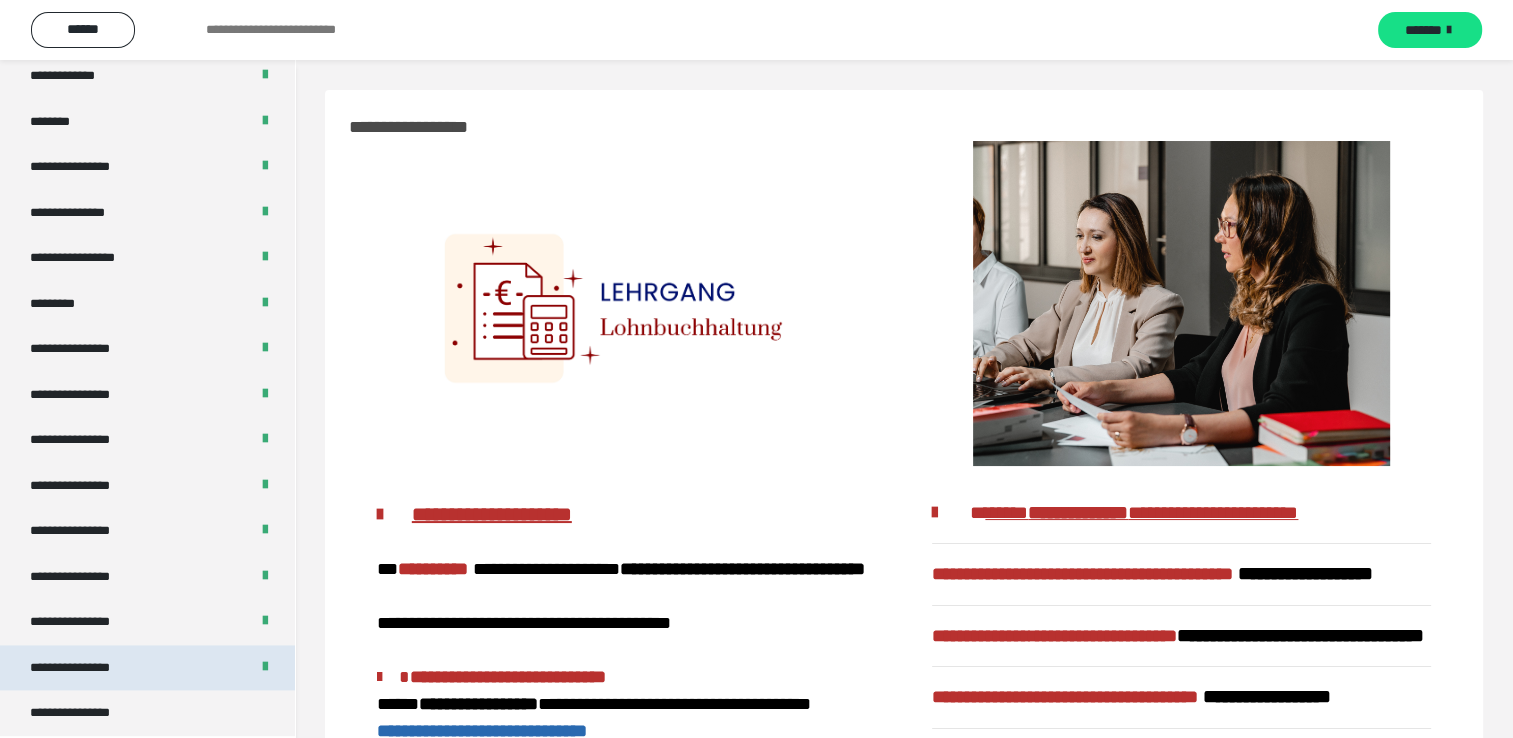 click at bounding box center [265, 667] 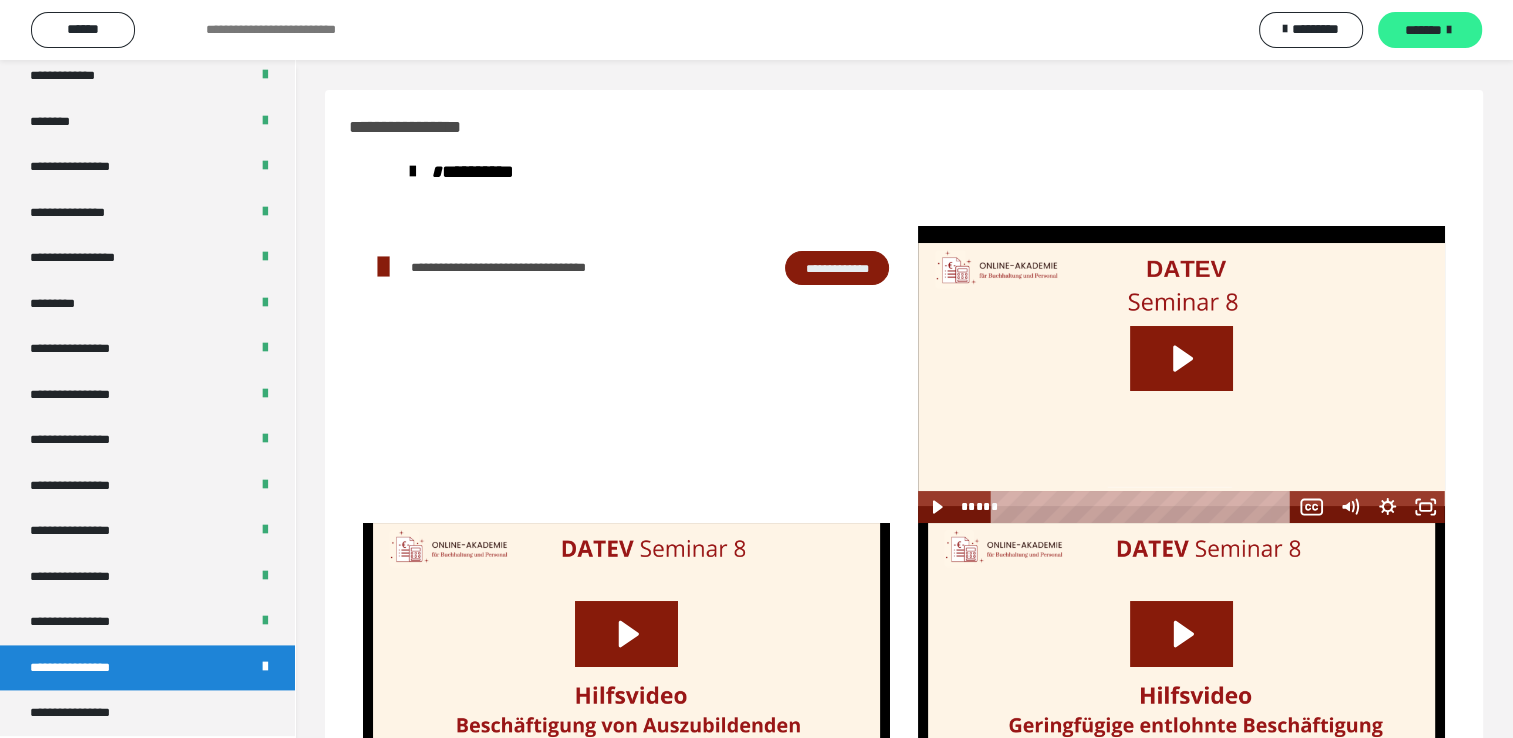 click on "*******" at bounding box center (1423, 30) 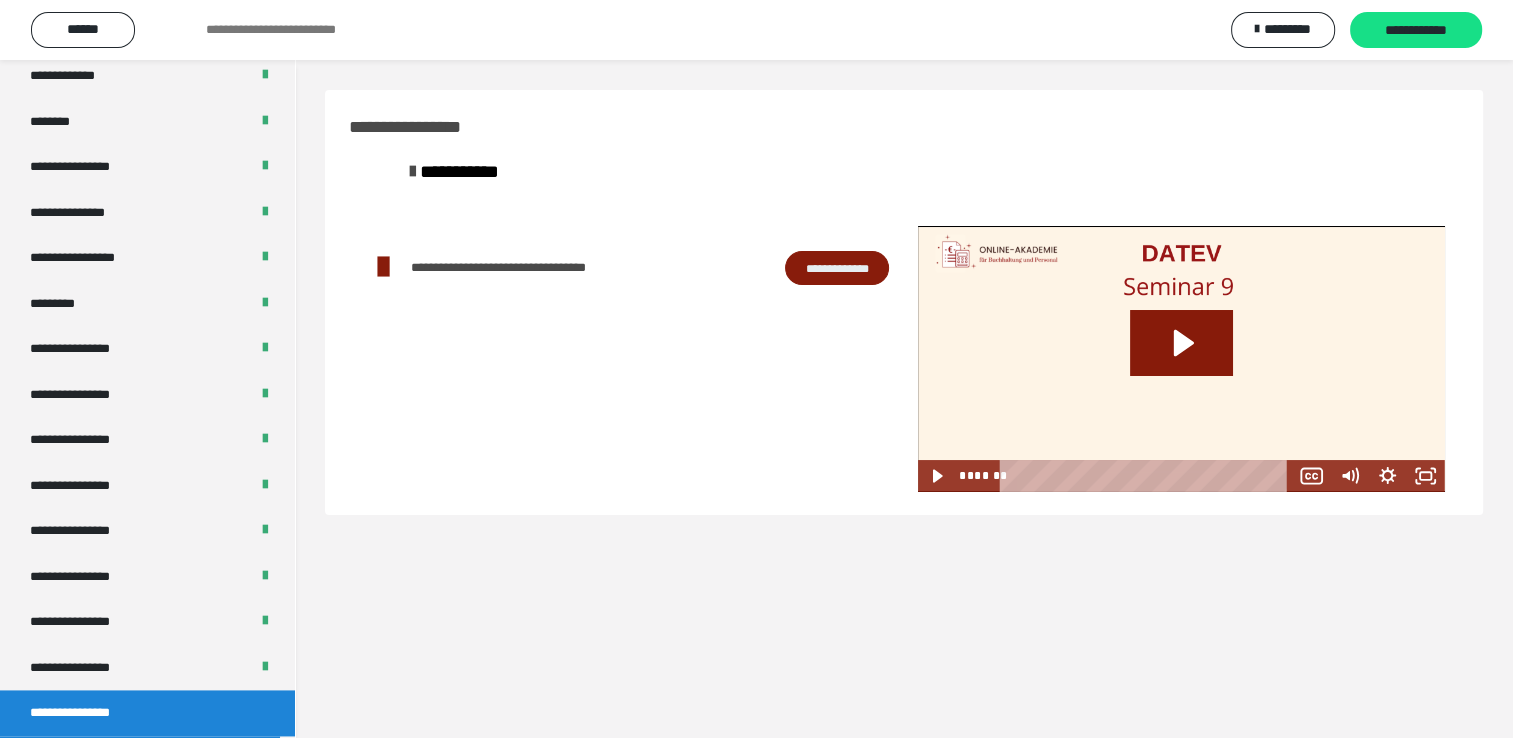 click on "**********" at bounding box center [837, 268] 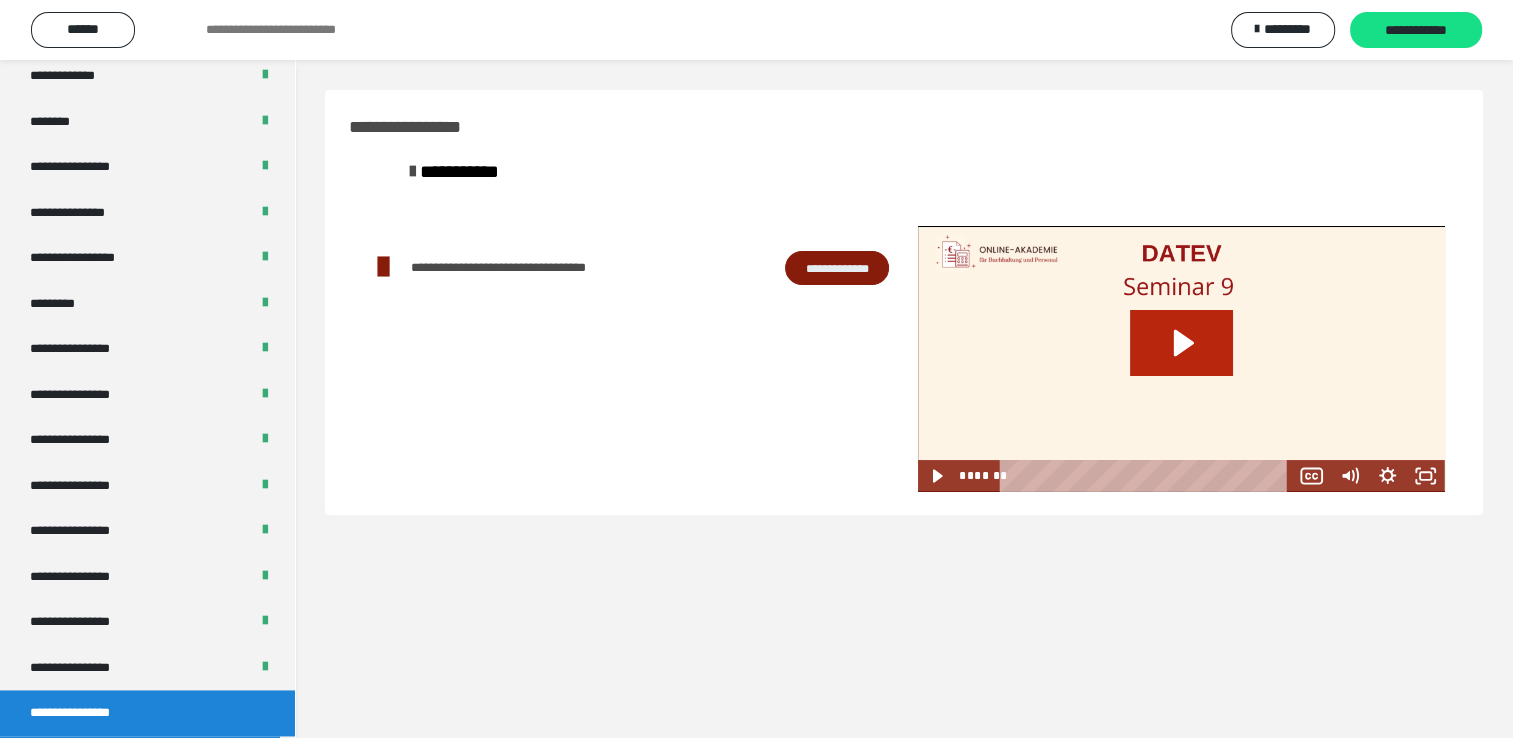 click 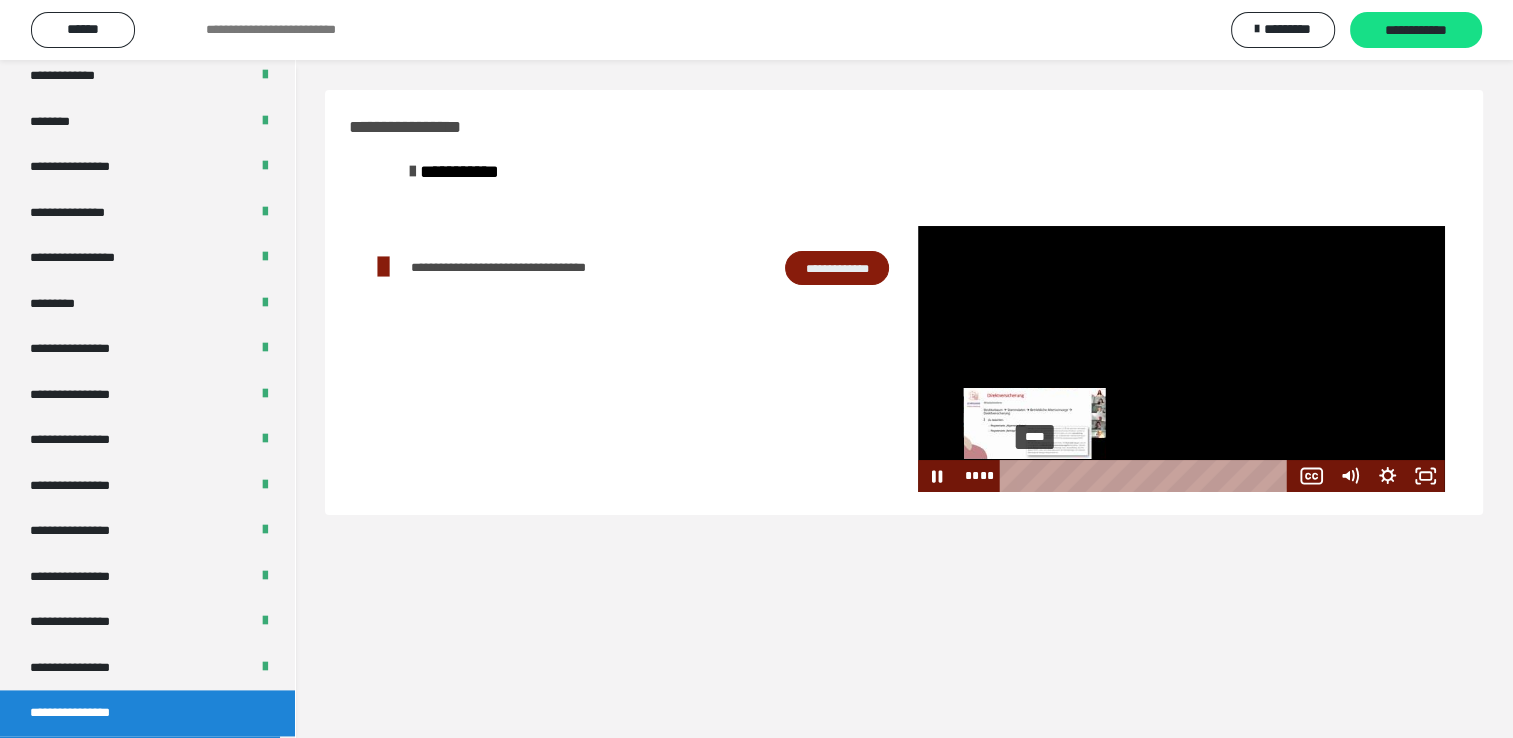 click on "****" at bounding box center (1148, 476) 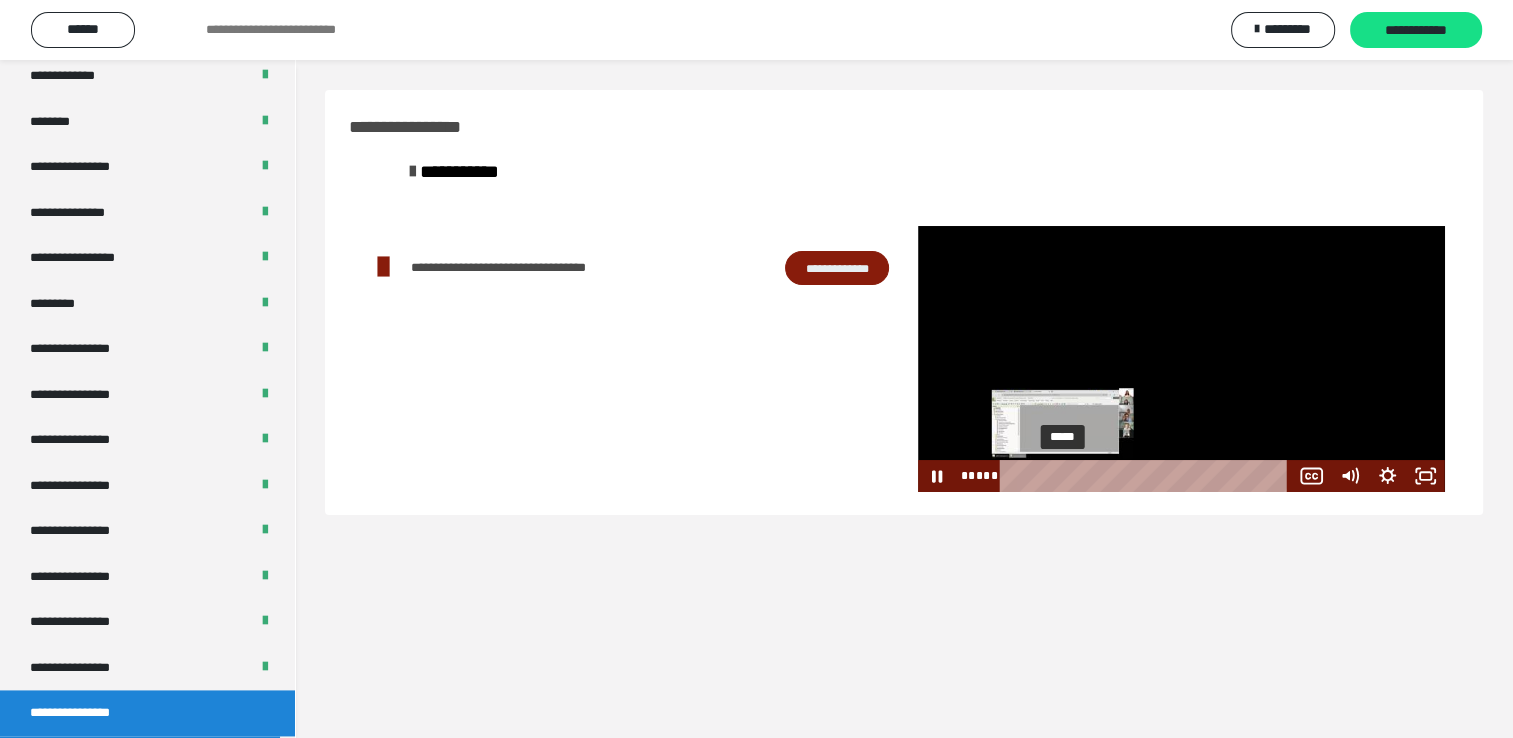click on "*****" at bounding box center [1148, 476] 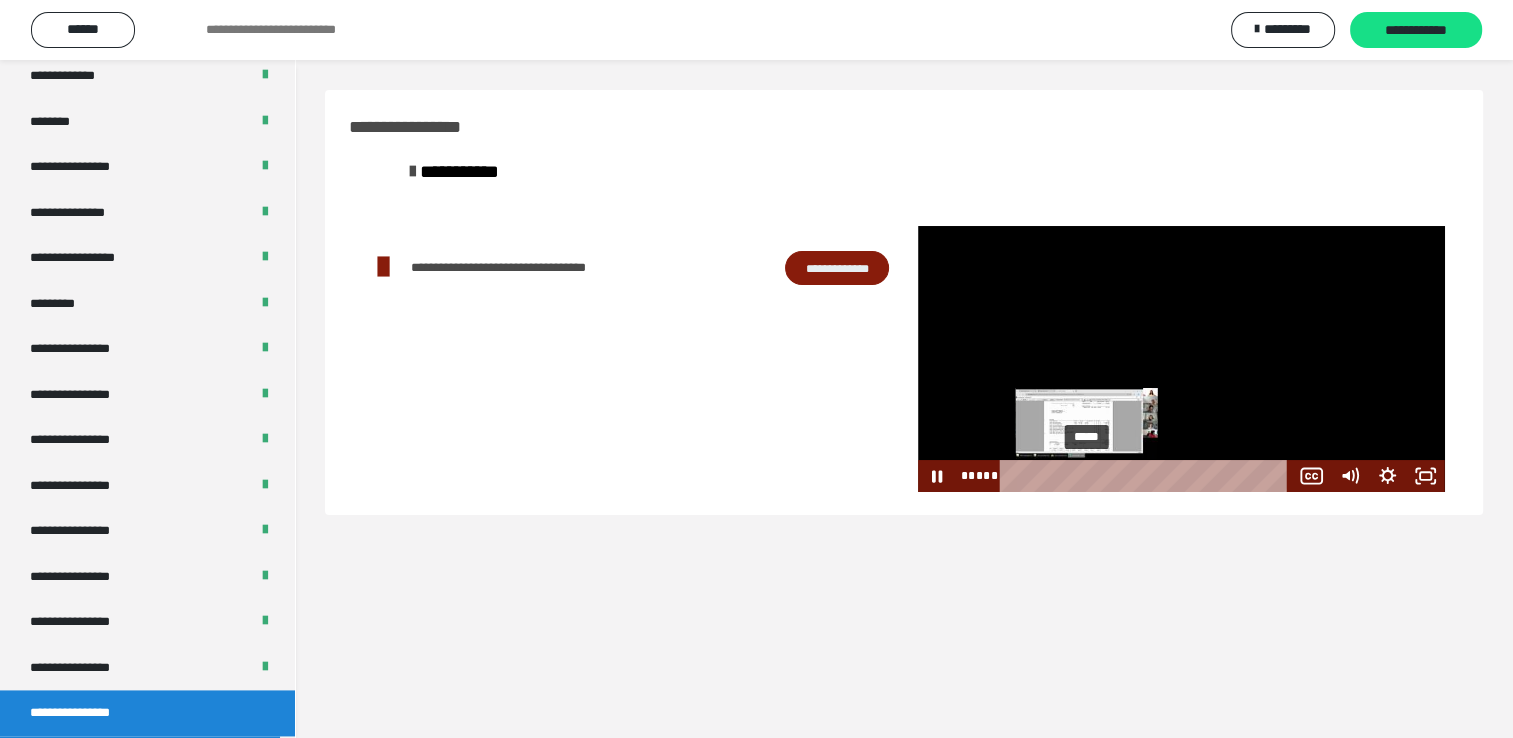 click on "*****" at bounding box center [1148, 476] 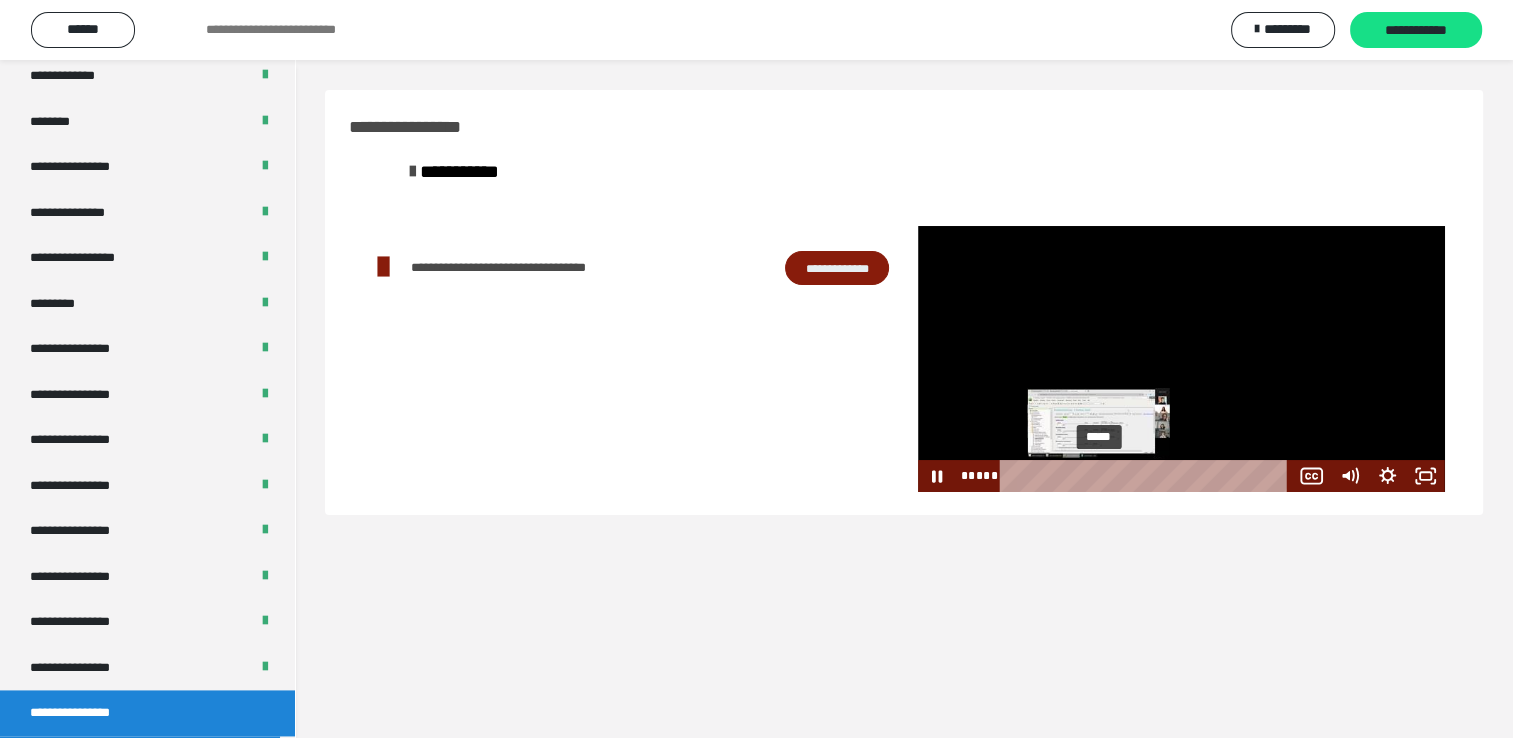 click on "*****" at bounding box center [1148, 476] 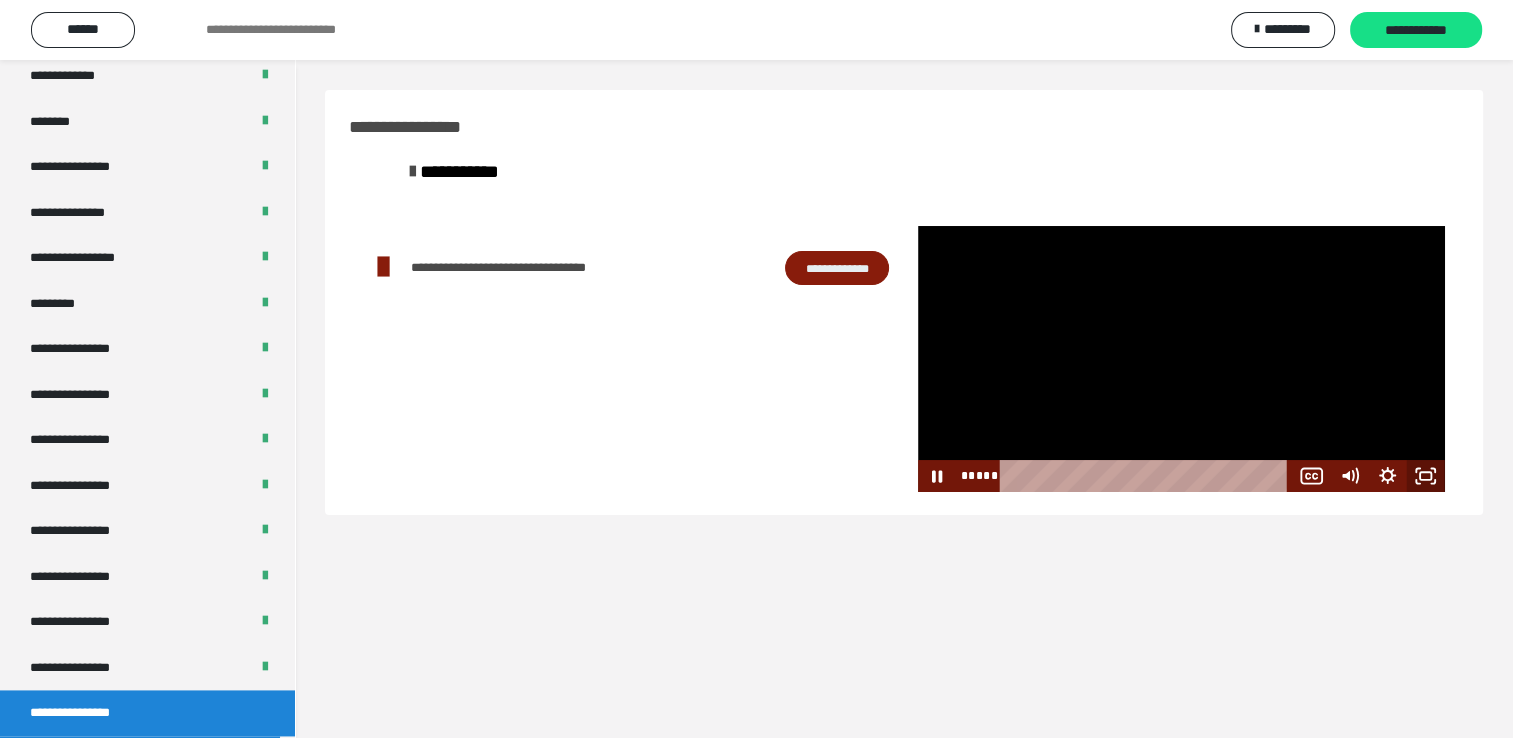 click 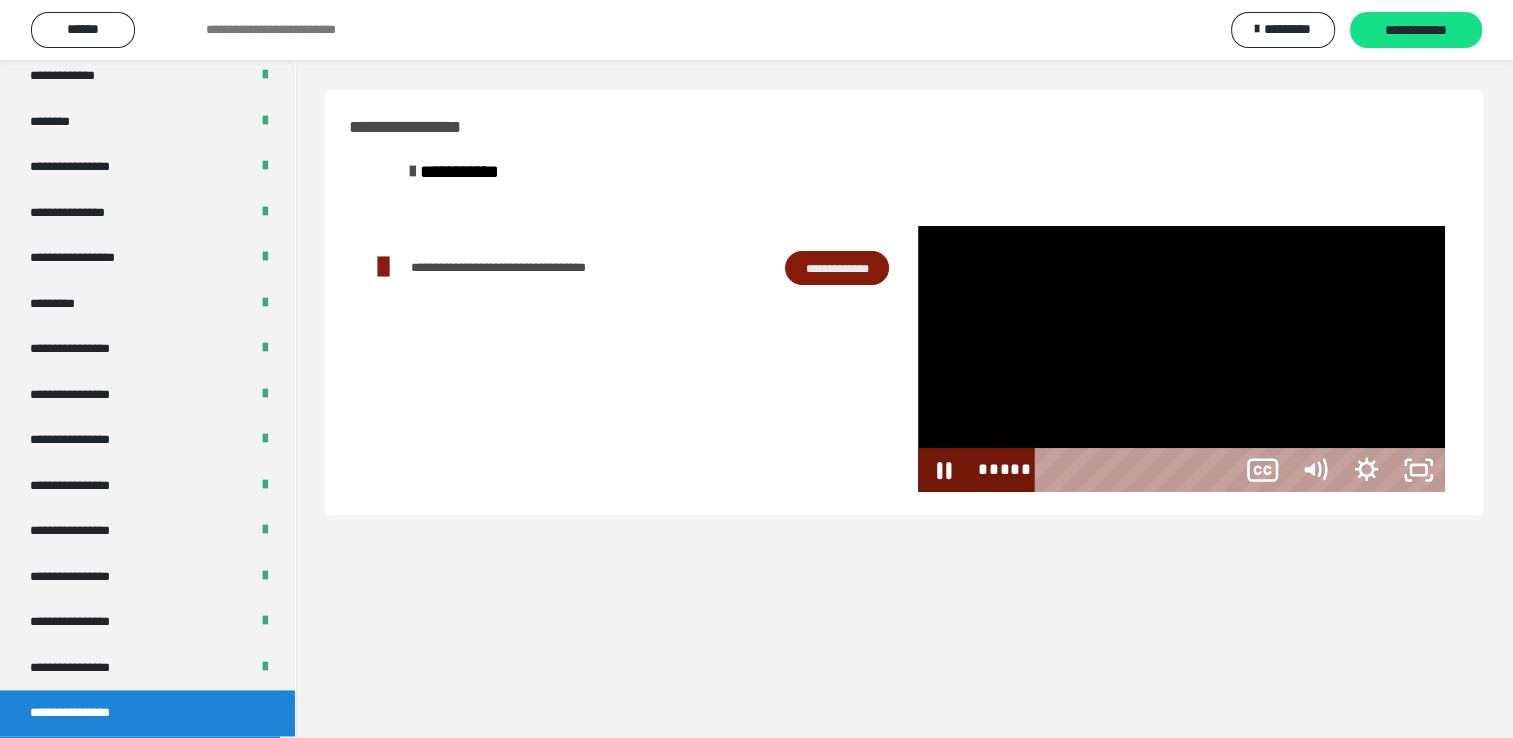 scroll, scrollTop: 2488, scrollLeft: 0, axis: vertical 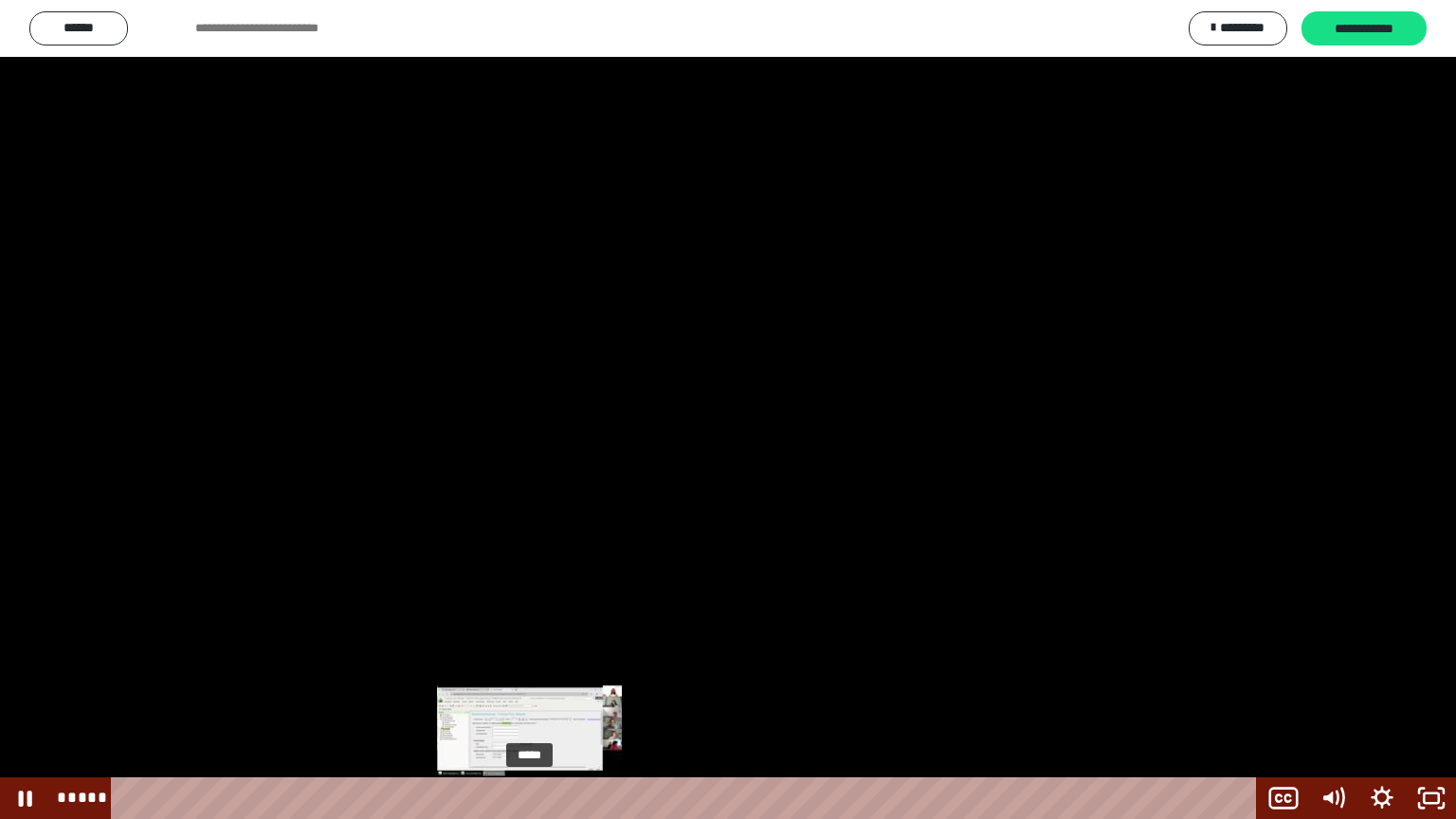 click on "*****" at bounding box center [687, 798] 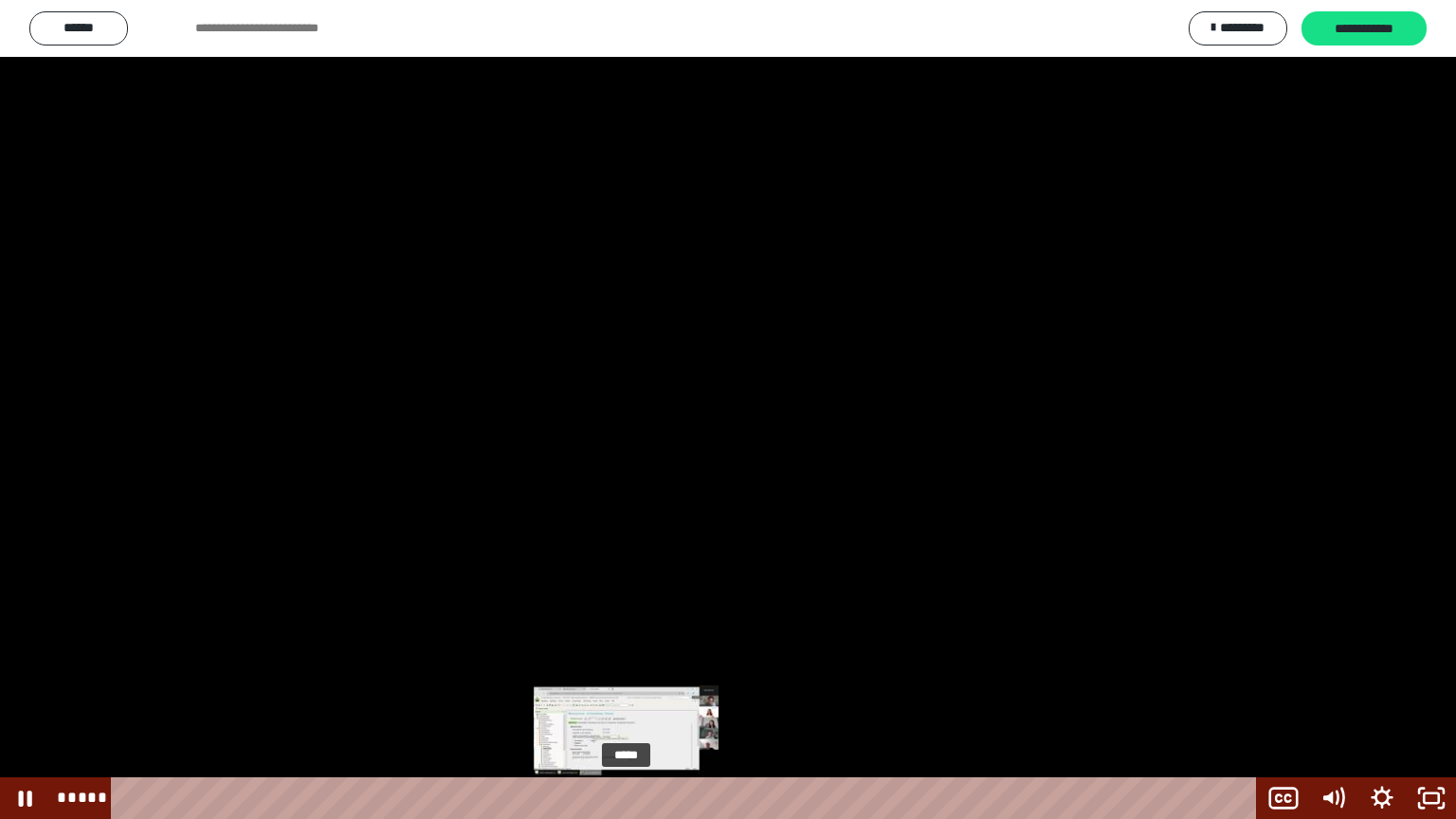 click on "*****" at bounding box center (687, 798) 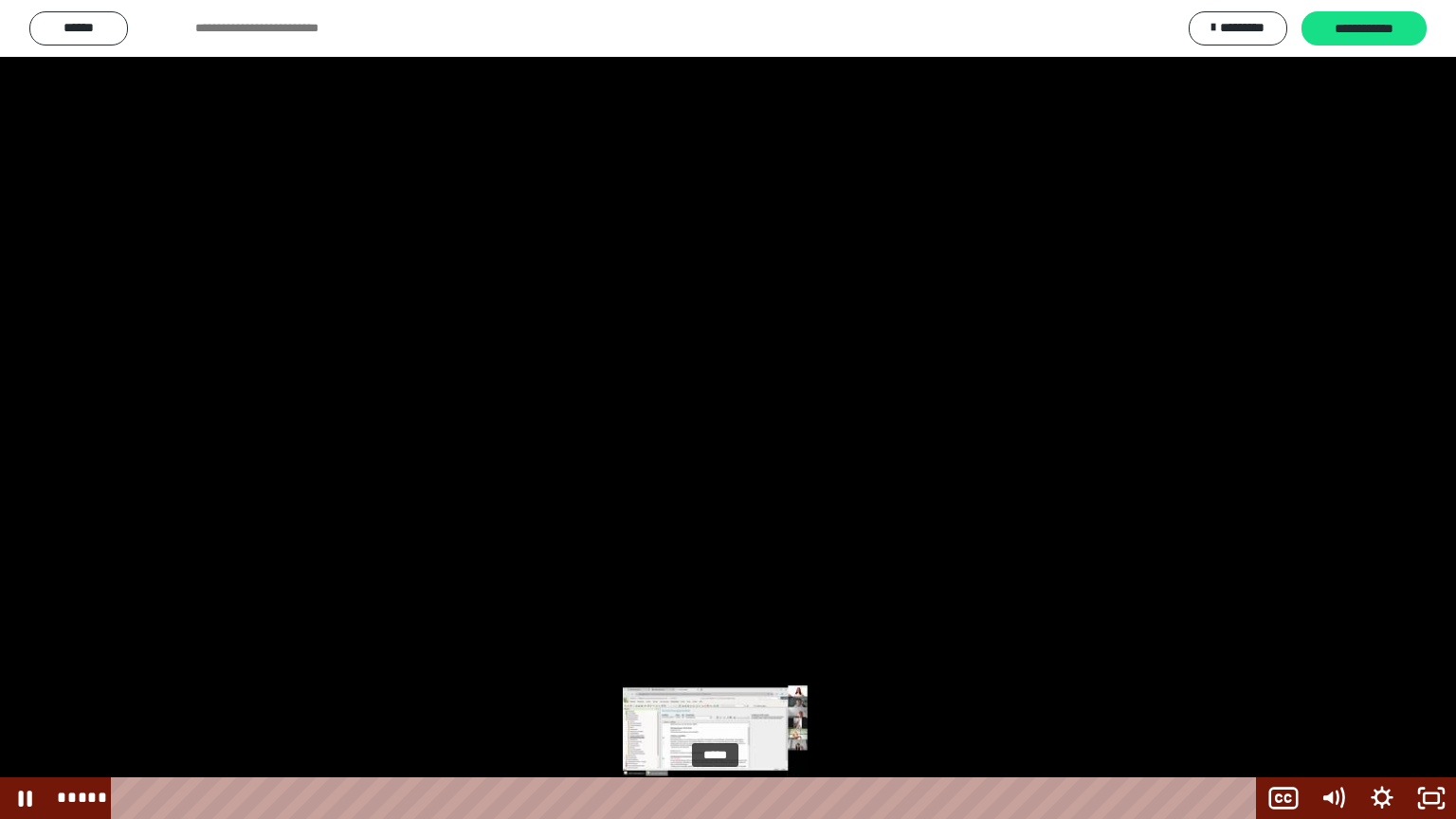 click on "*****" at bounding box center (687, 798) 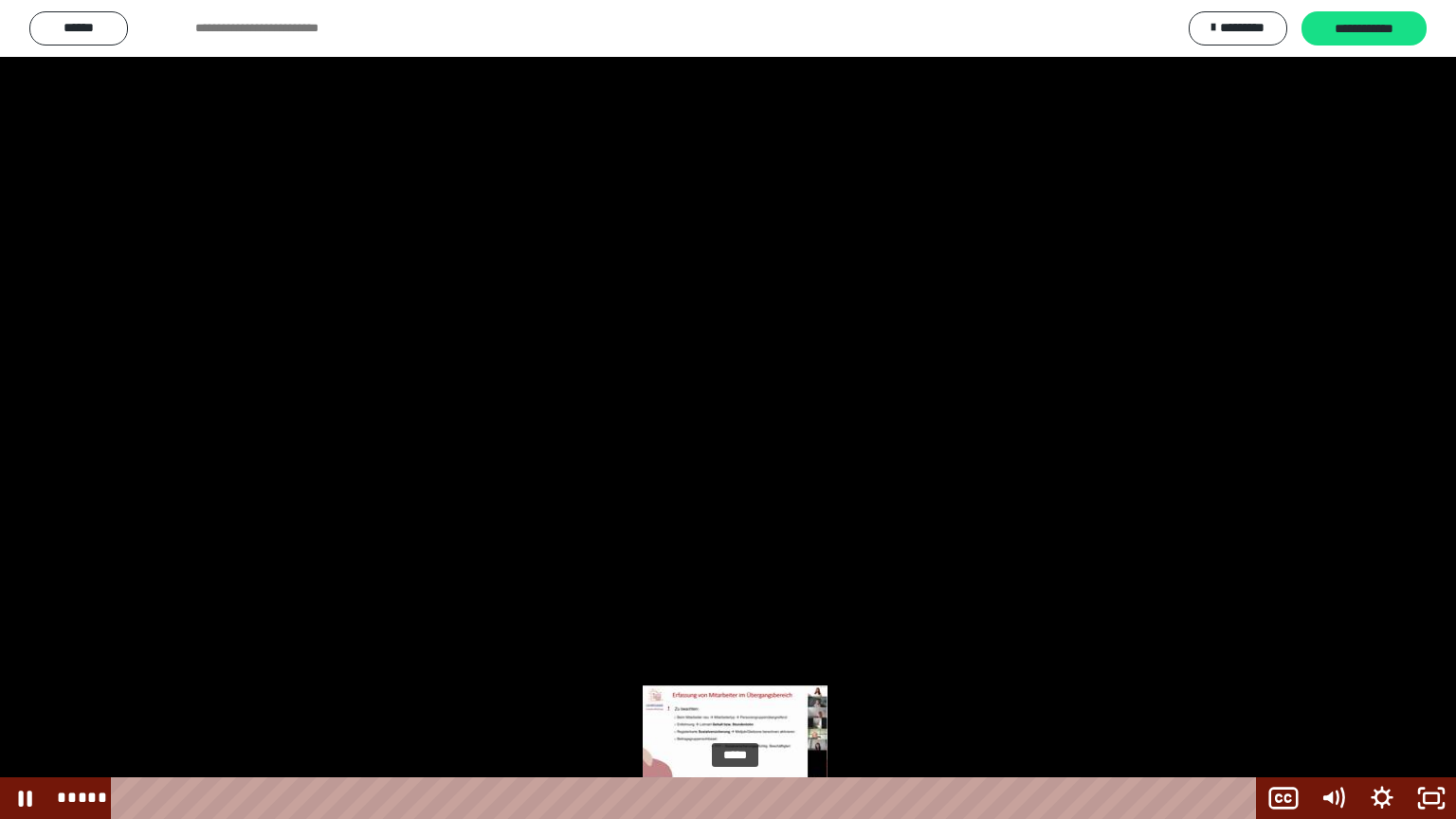 click on "*****" at bounding box center (687, 798) 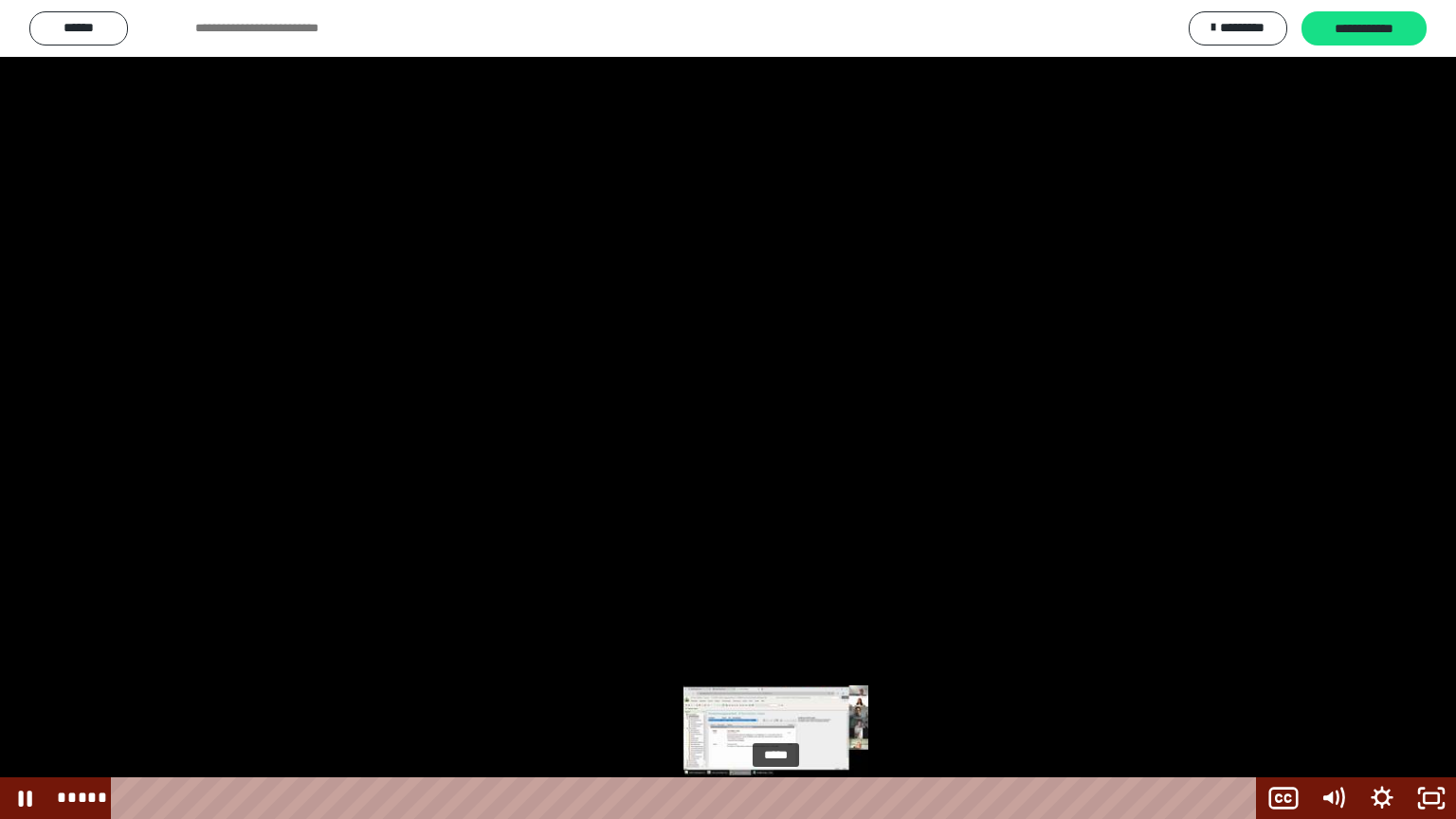 click on "*****" at bounding box center (687, 798) 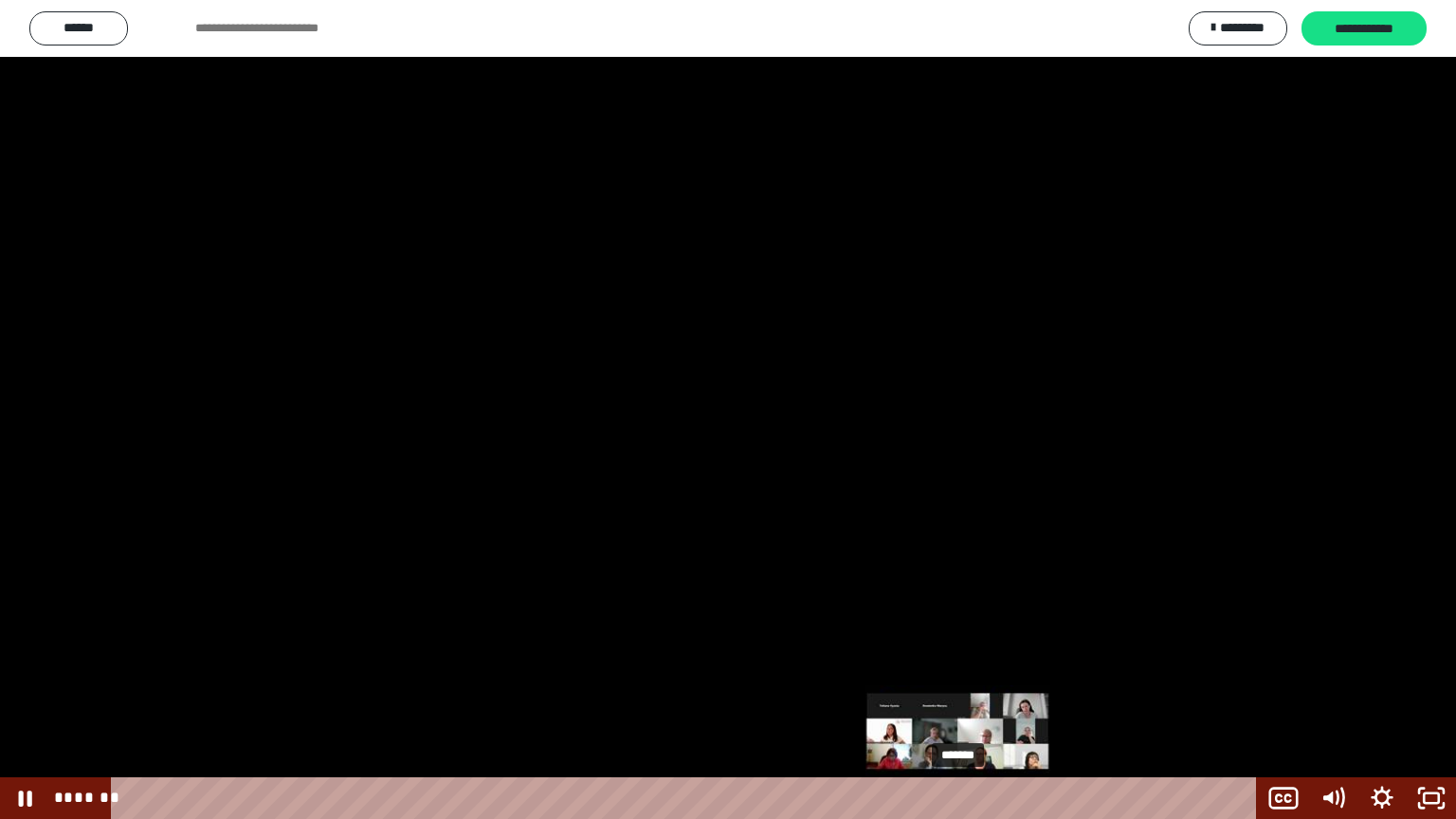 click on "*******" at bounding box center (687, 798) 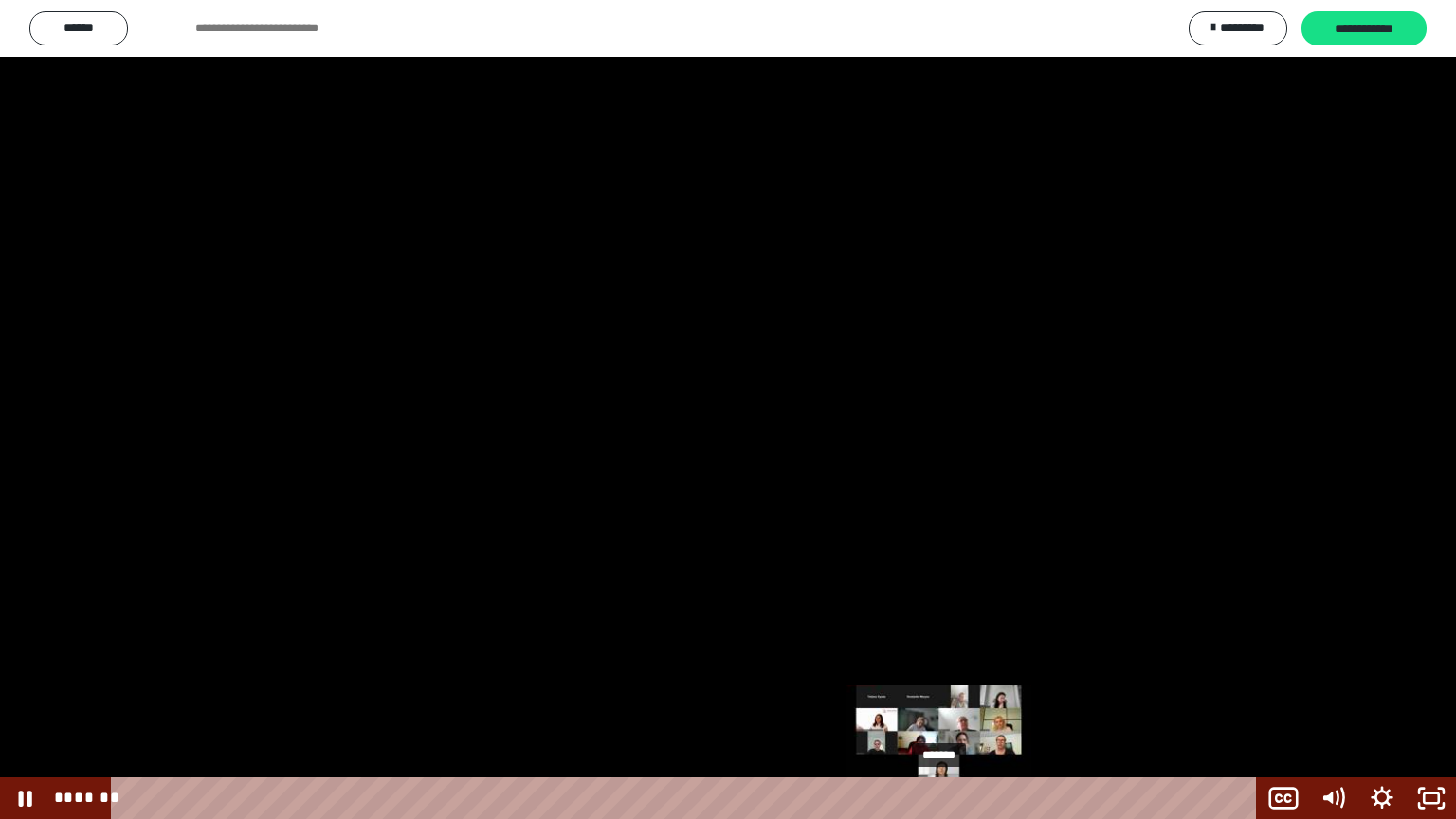 click on "*******" at bounding box center (687, 798) 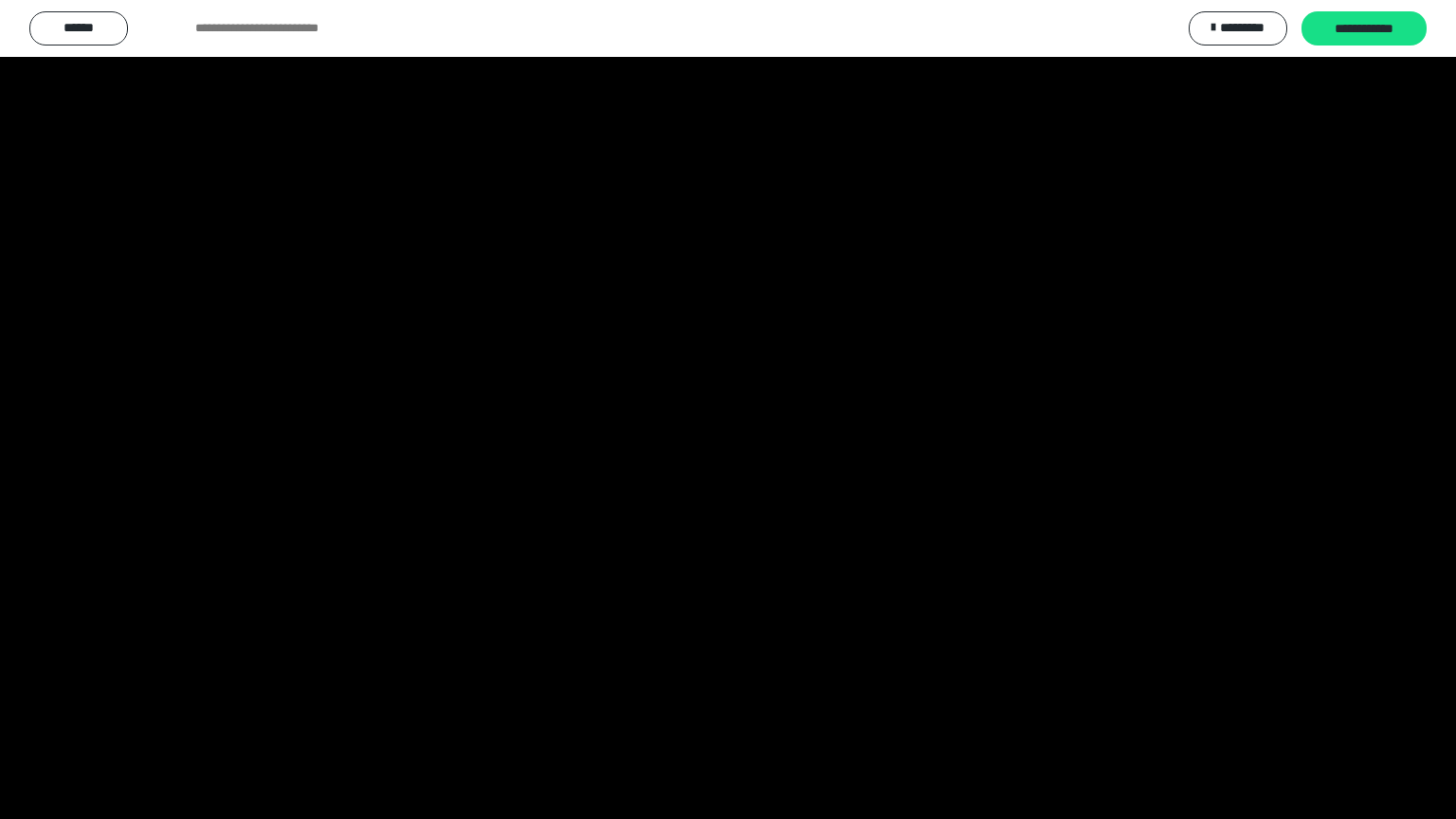 click at bounding box center (728, 410) 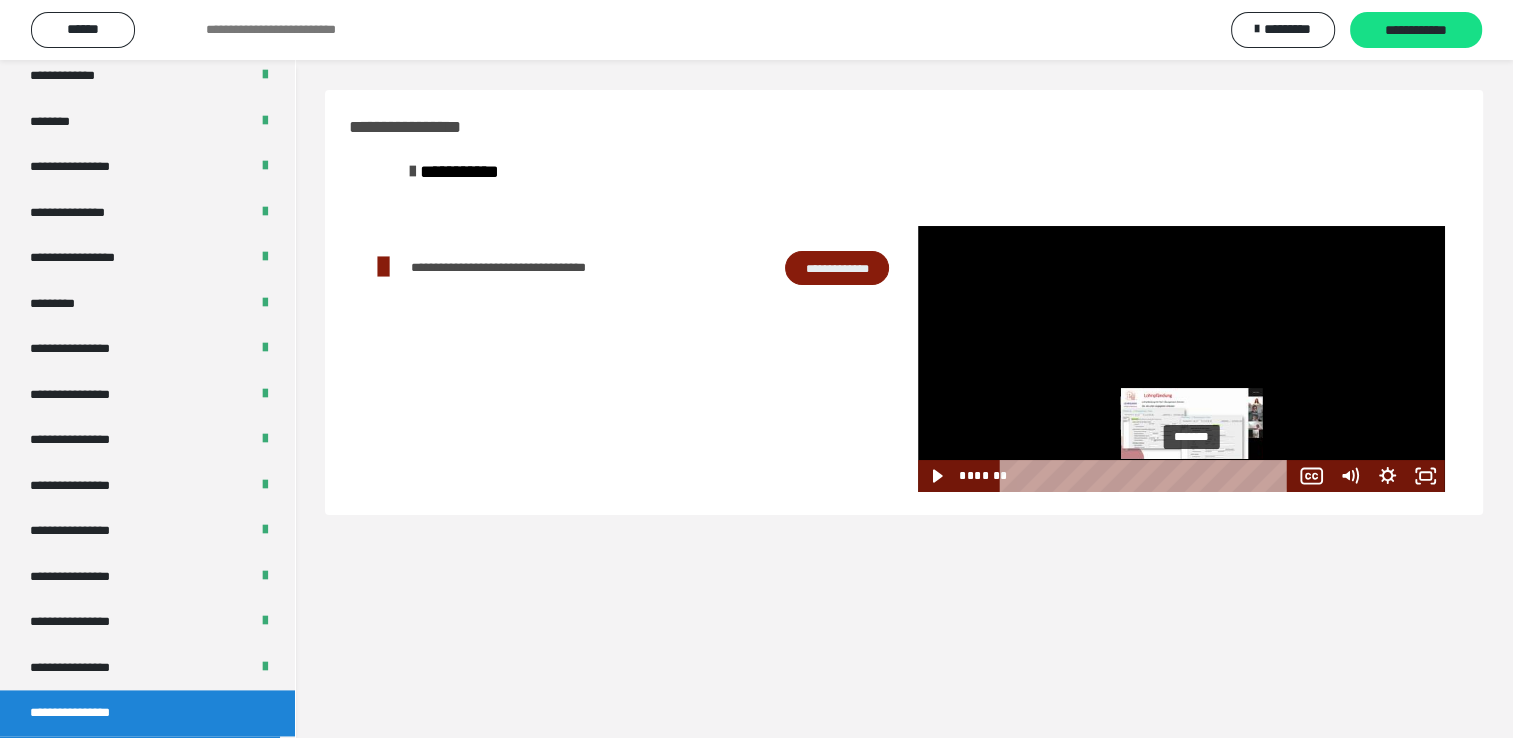 click on "*******" at bounding box center [1148, 476] 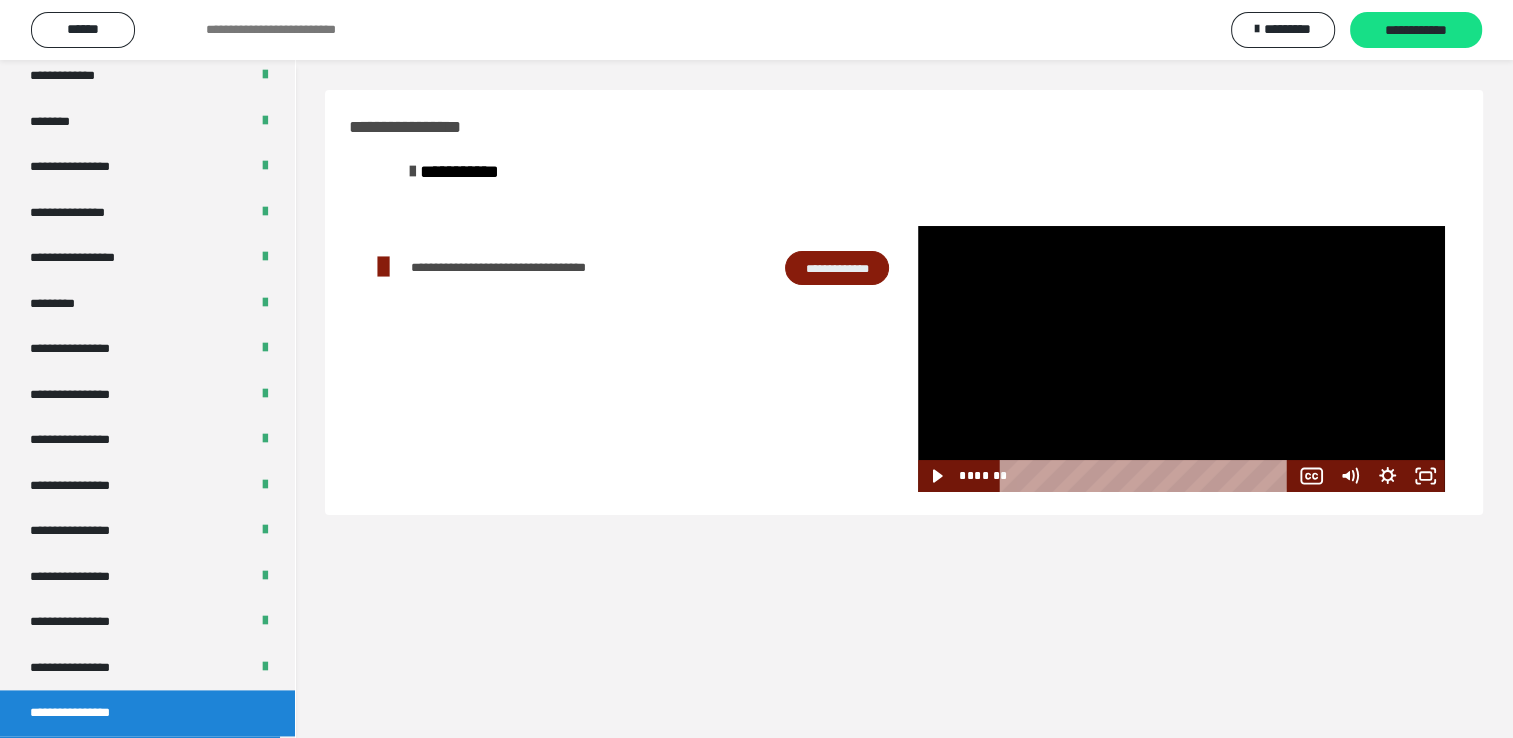 click at bounding box center [1181, 358] 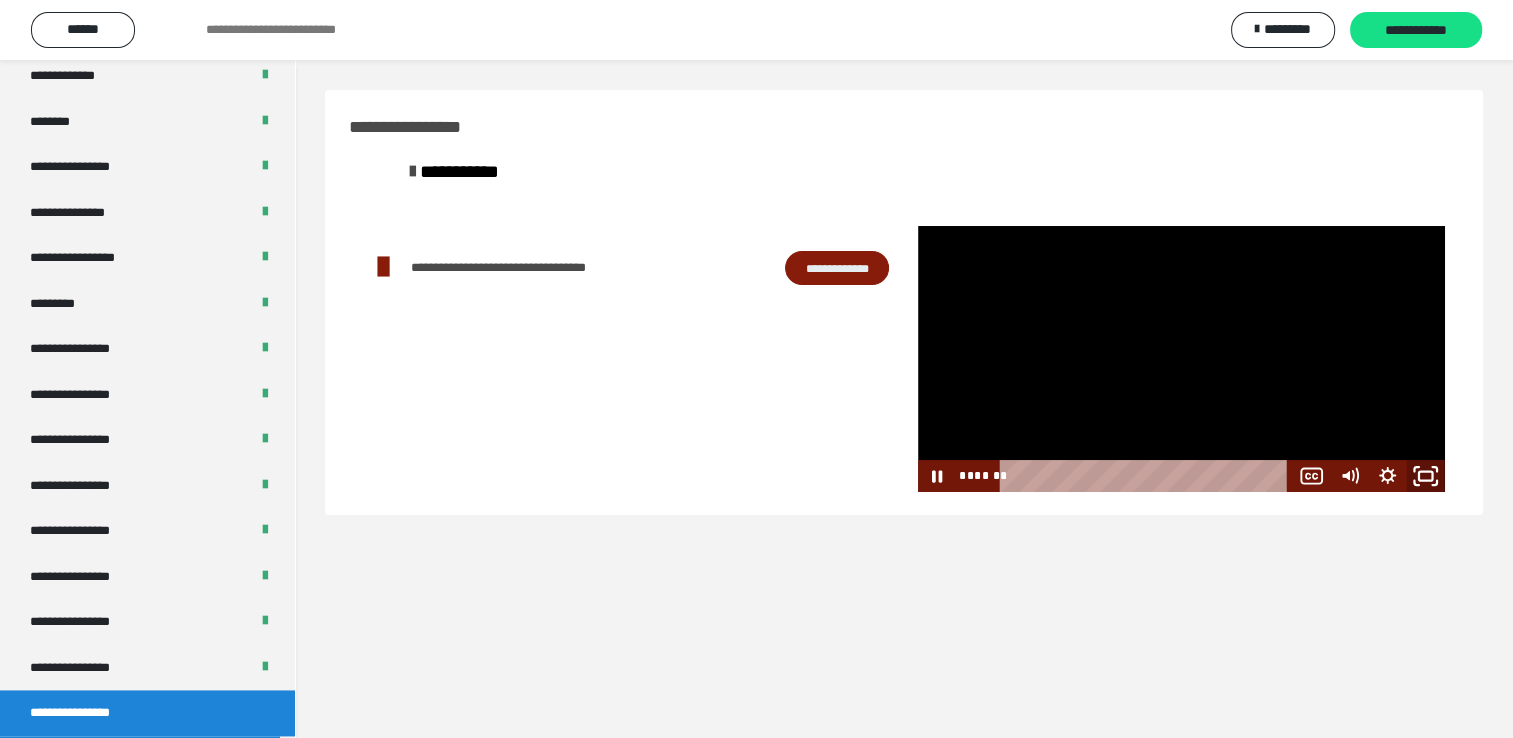 click 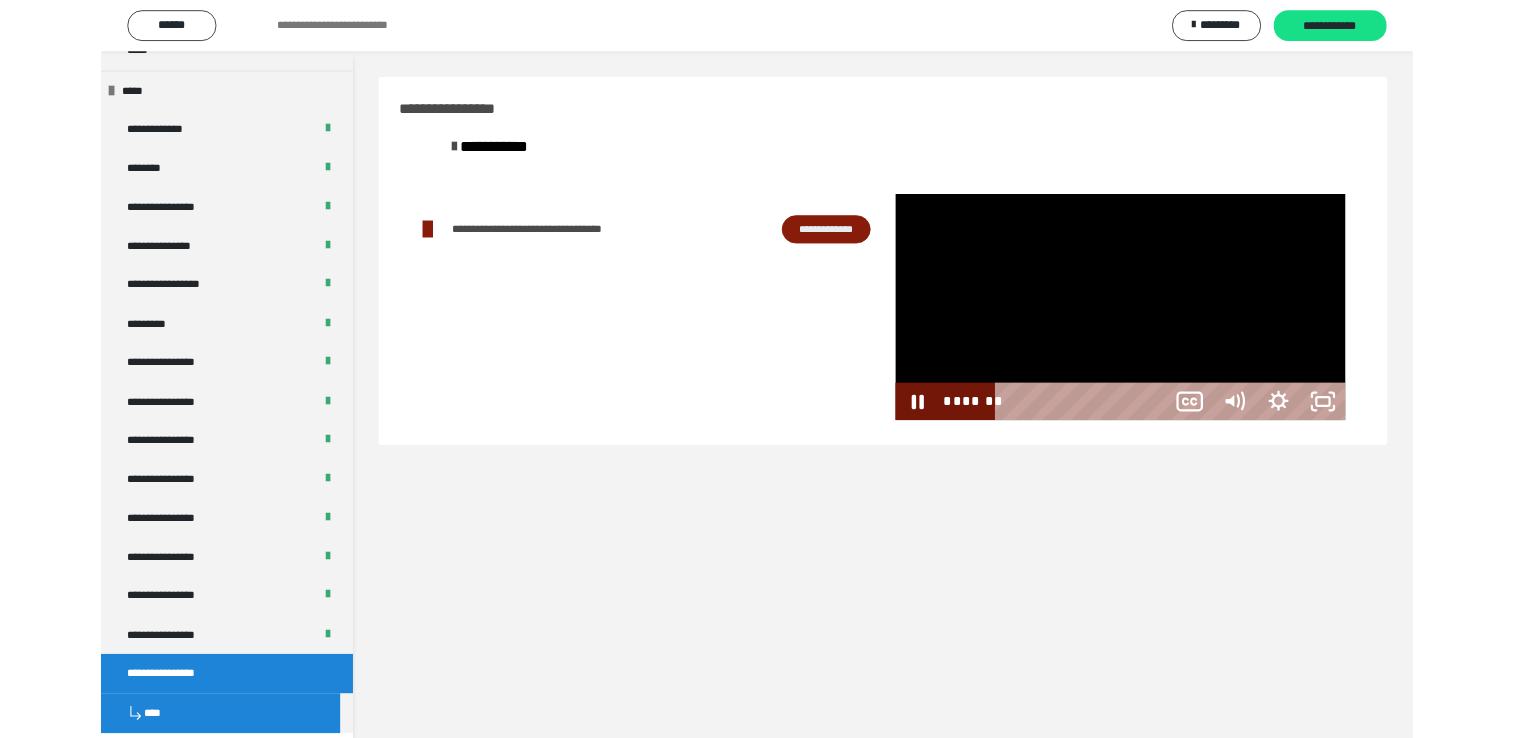 scroll, scrollTop: 2488, scrollLeft: 0, axis: vertical 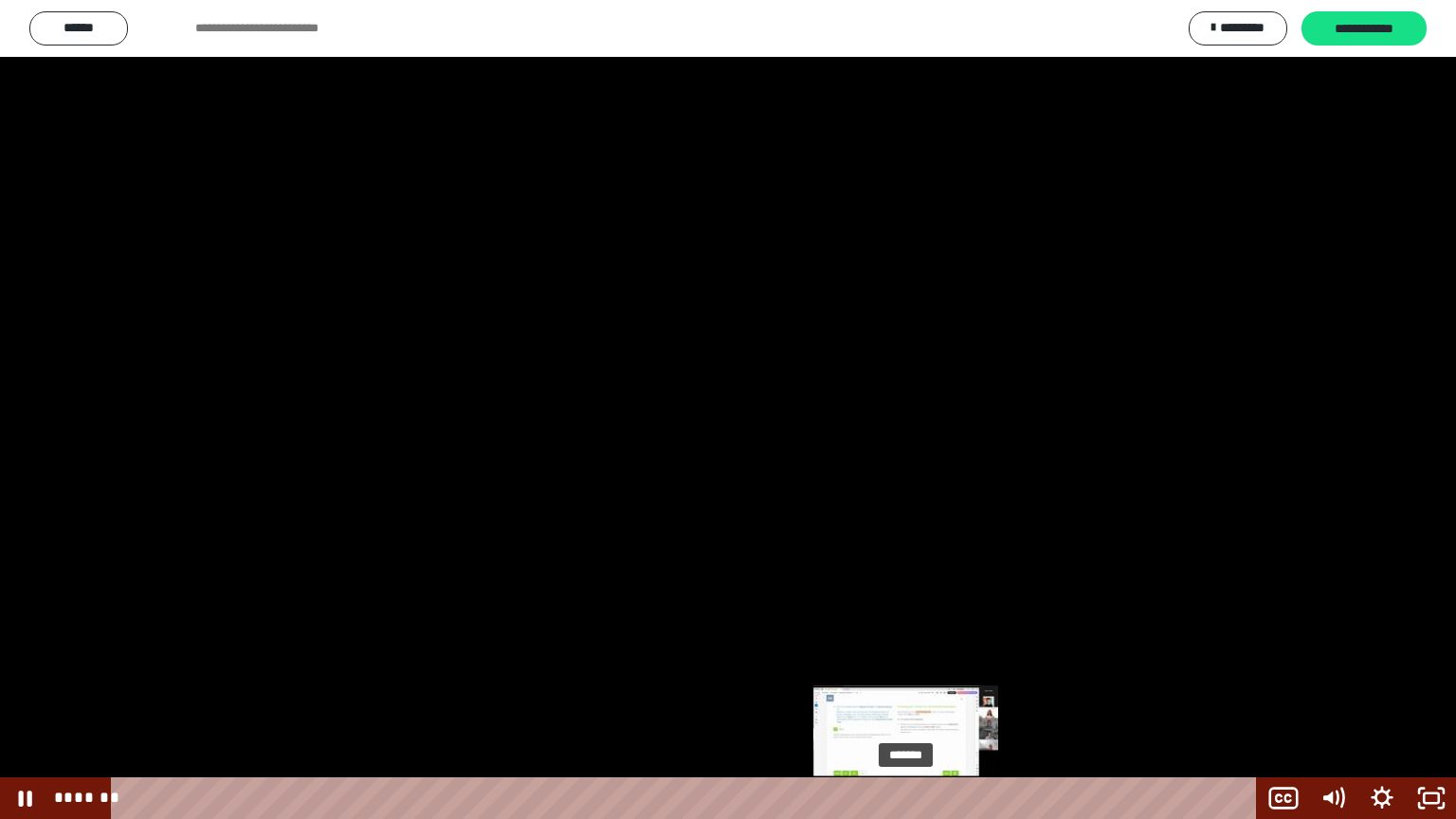 click at bounding box center (905, 798) 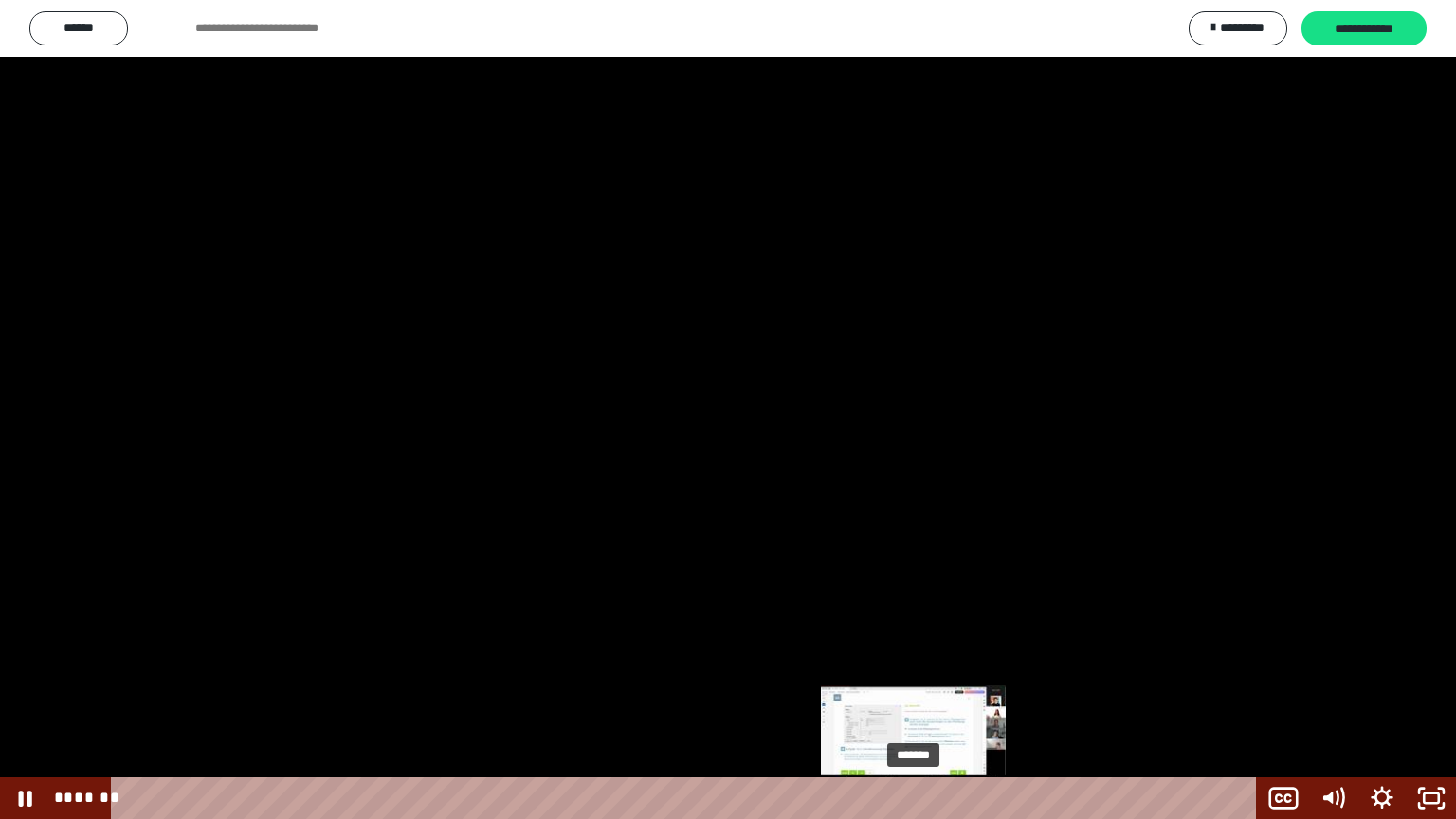 click on "*******" at bounding box center (687, 798) 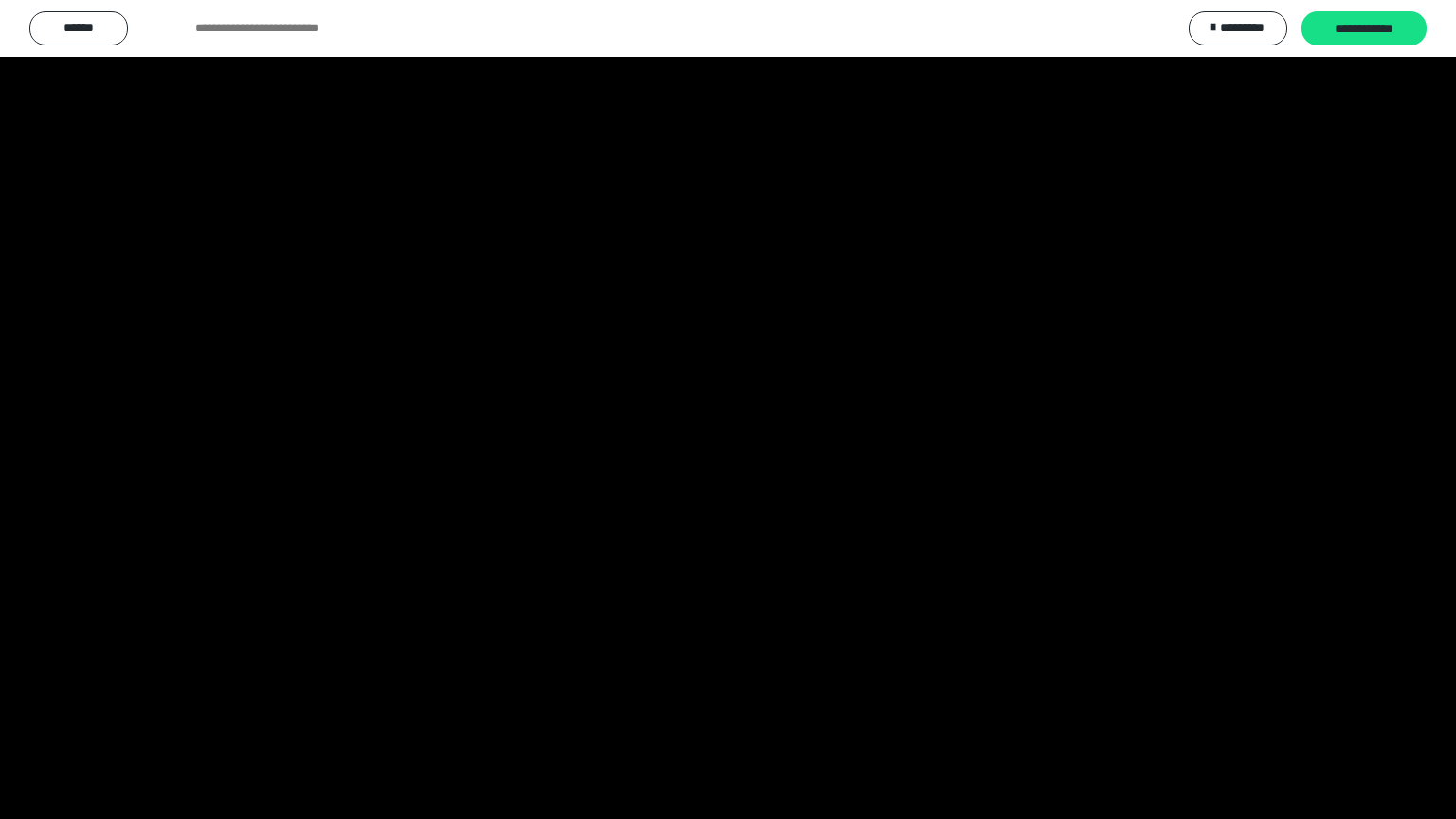 click at bounding box center (728, 410) 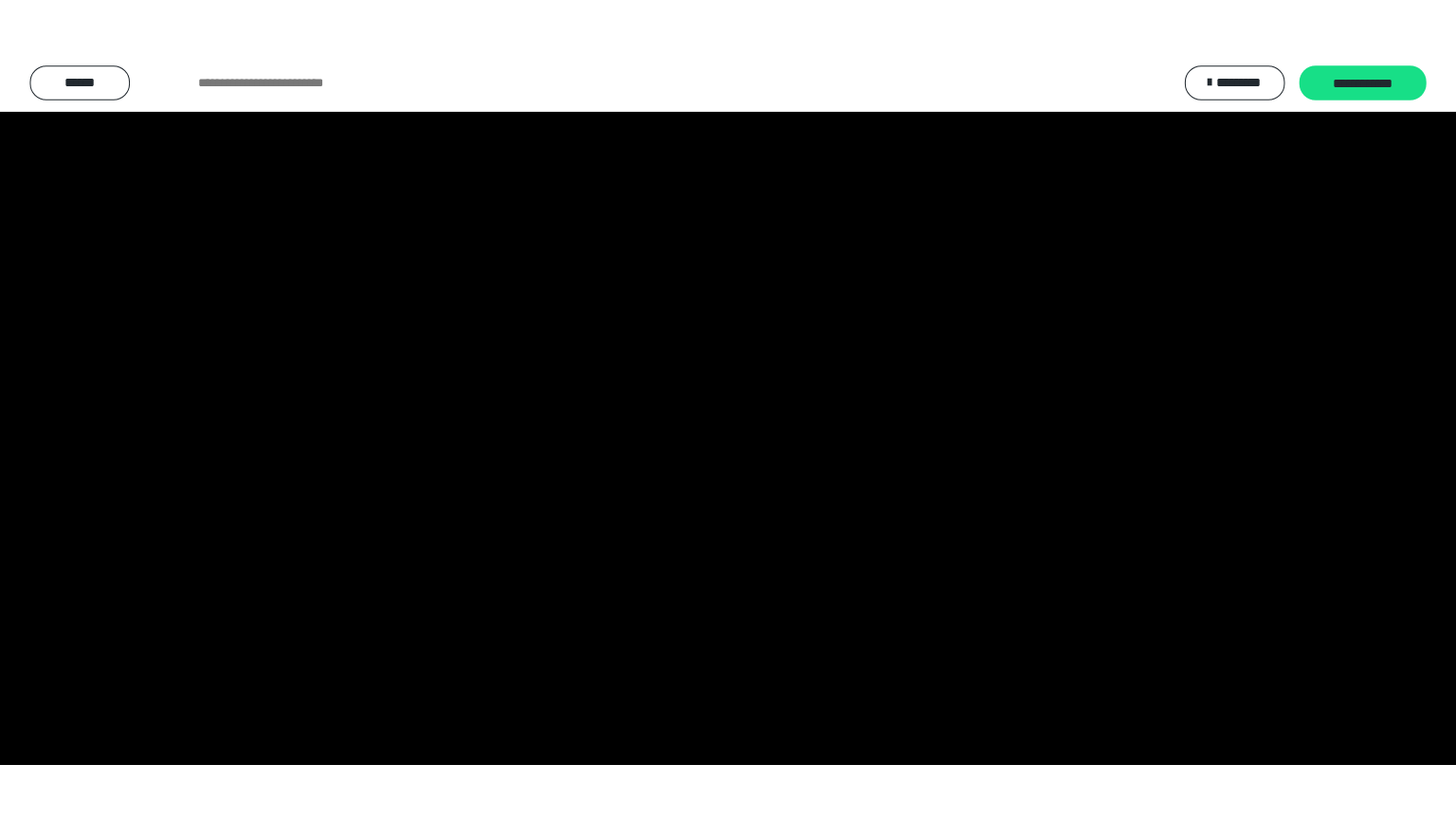 scroll, scrollTop: 2432, scrollLeft: 0, axis: vertical 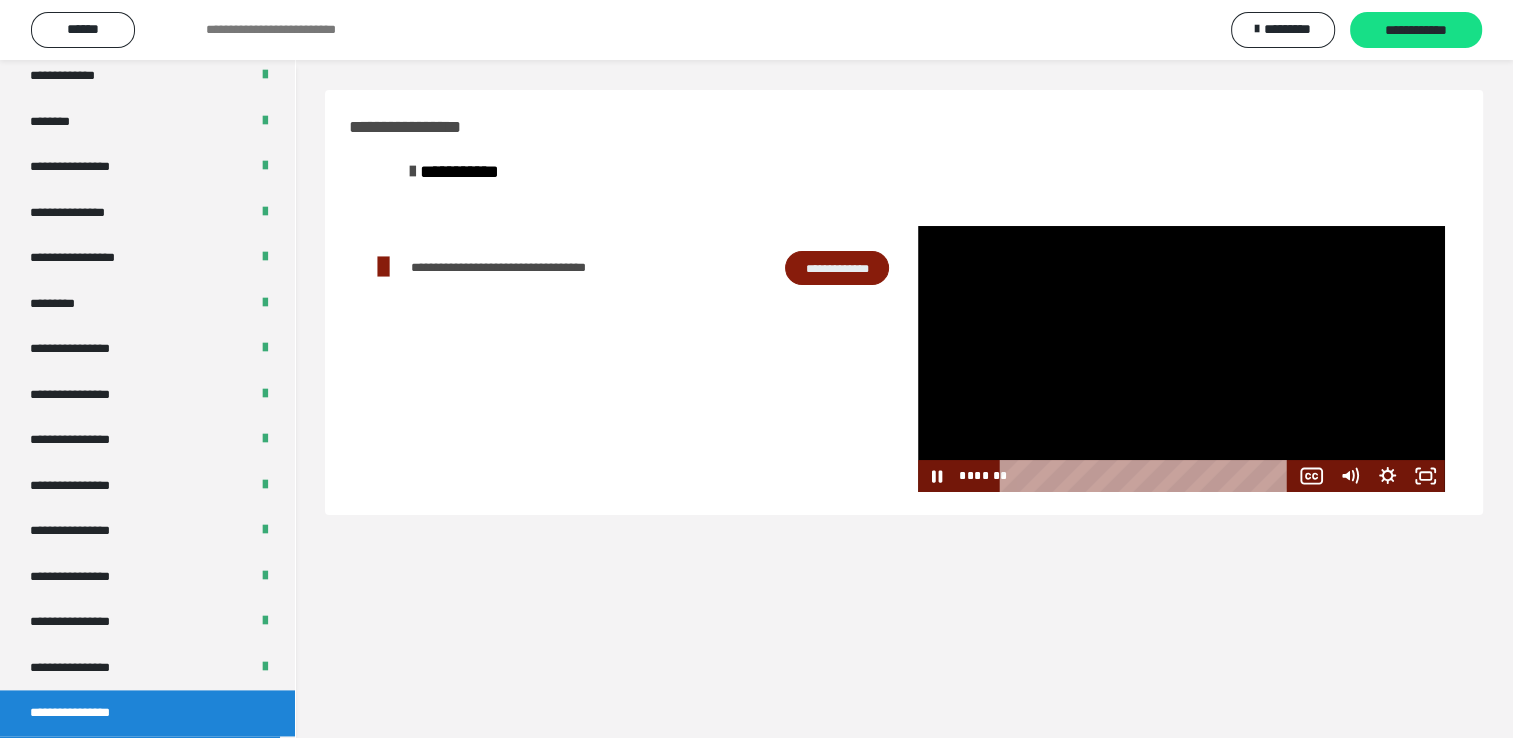 click at bounding box center [1181, 358] 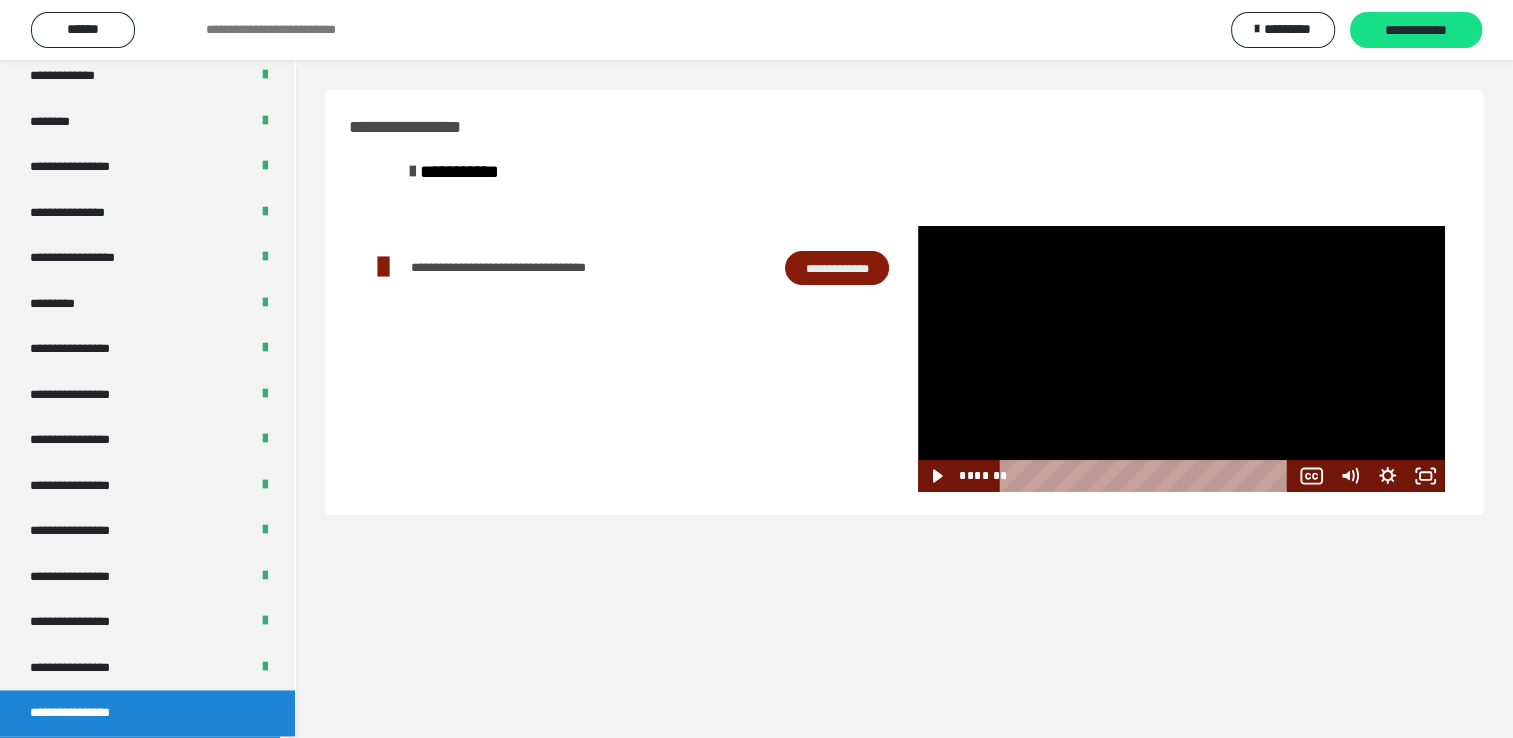 click at bounding box center [1181, 358] 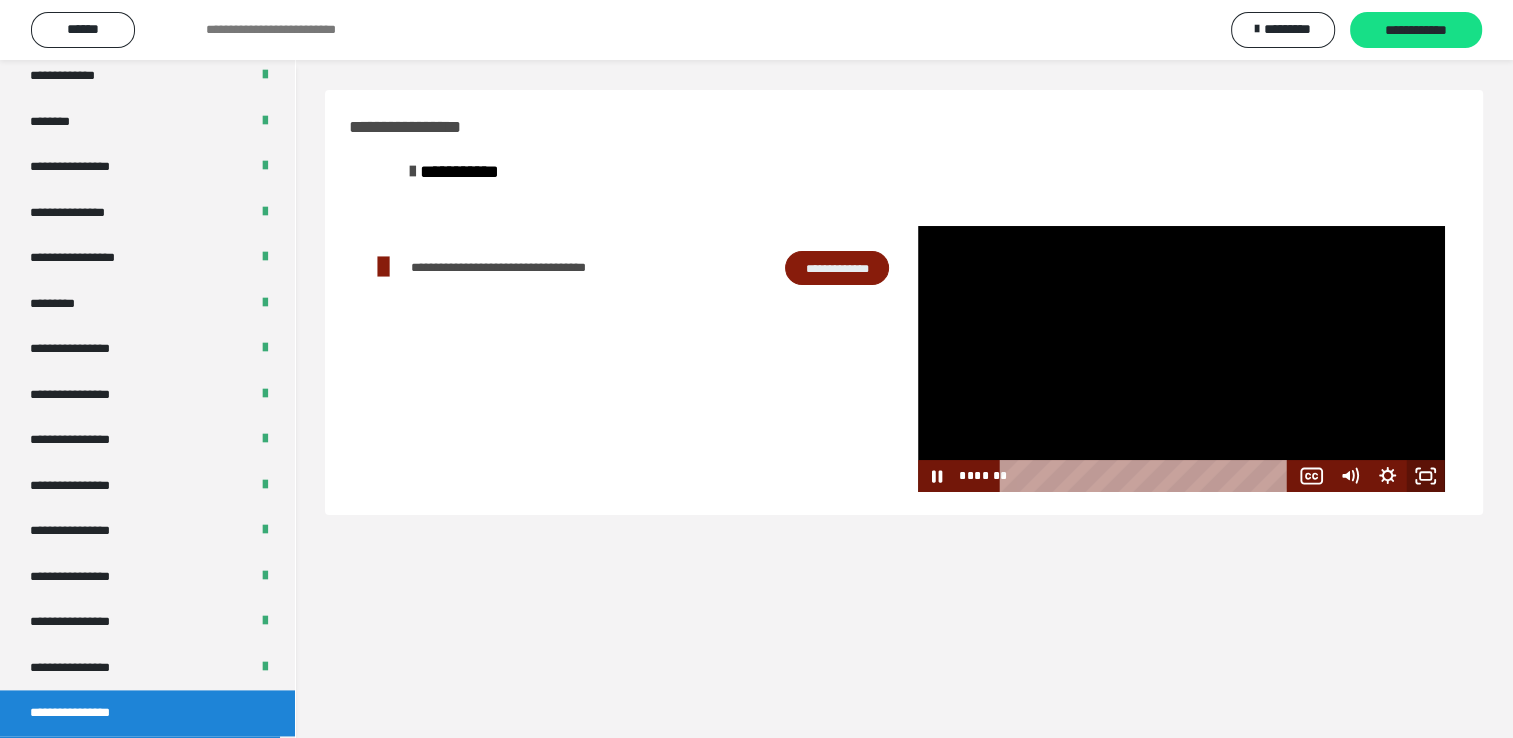 drag, startPoint x: 1418, startPoint y: 474, endPoint x: 1422, endPoint y: 548, distance: 74.10803 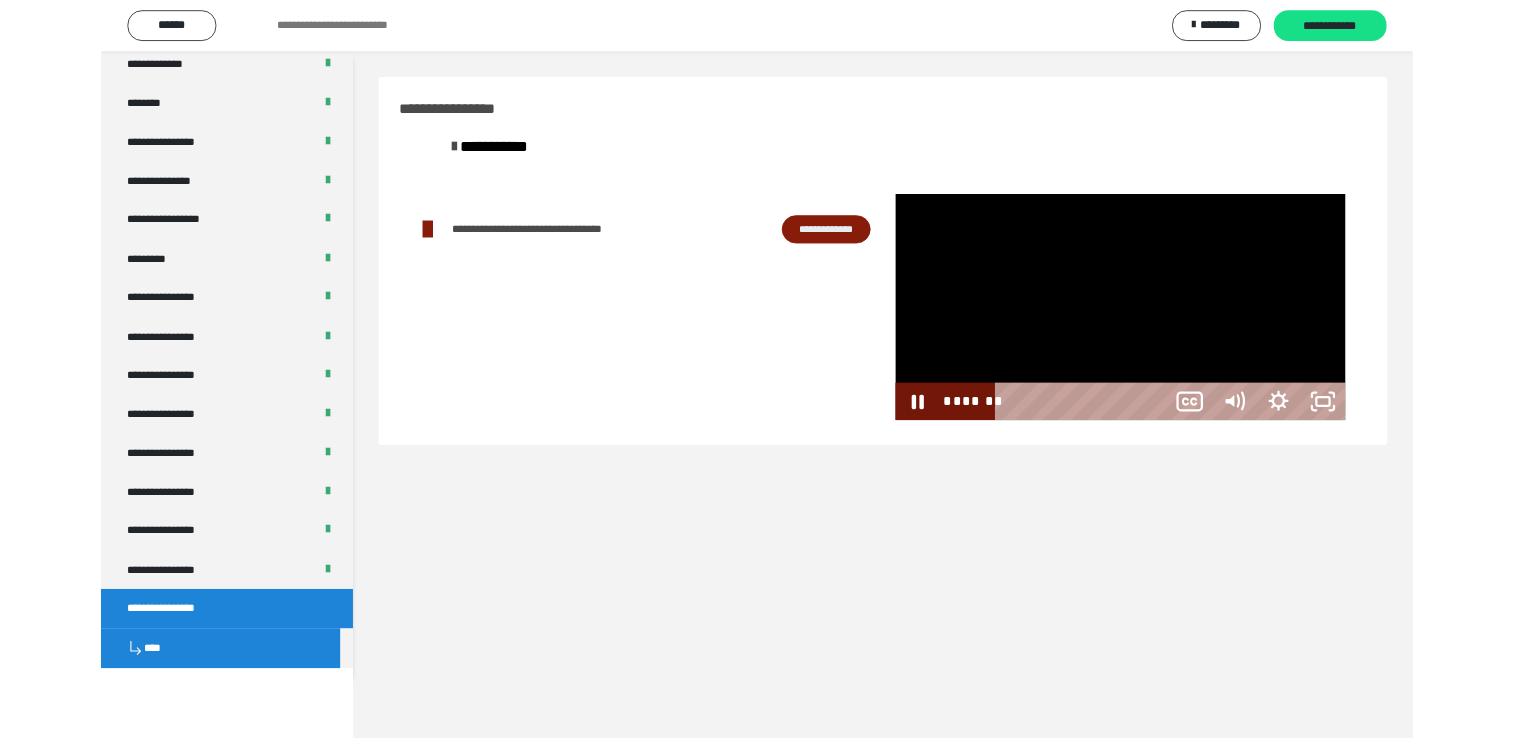 scroll, scrollTop: 2488, scrollLeft: 0, axis: vertical 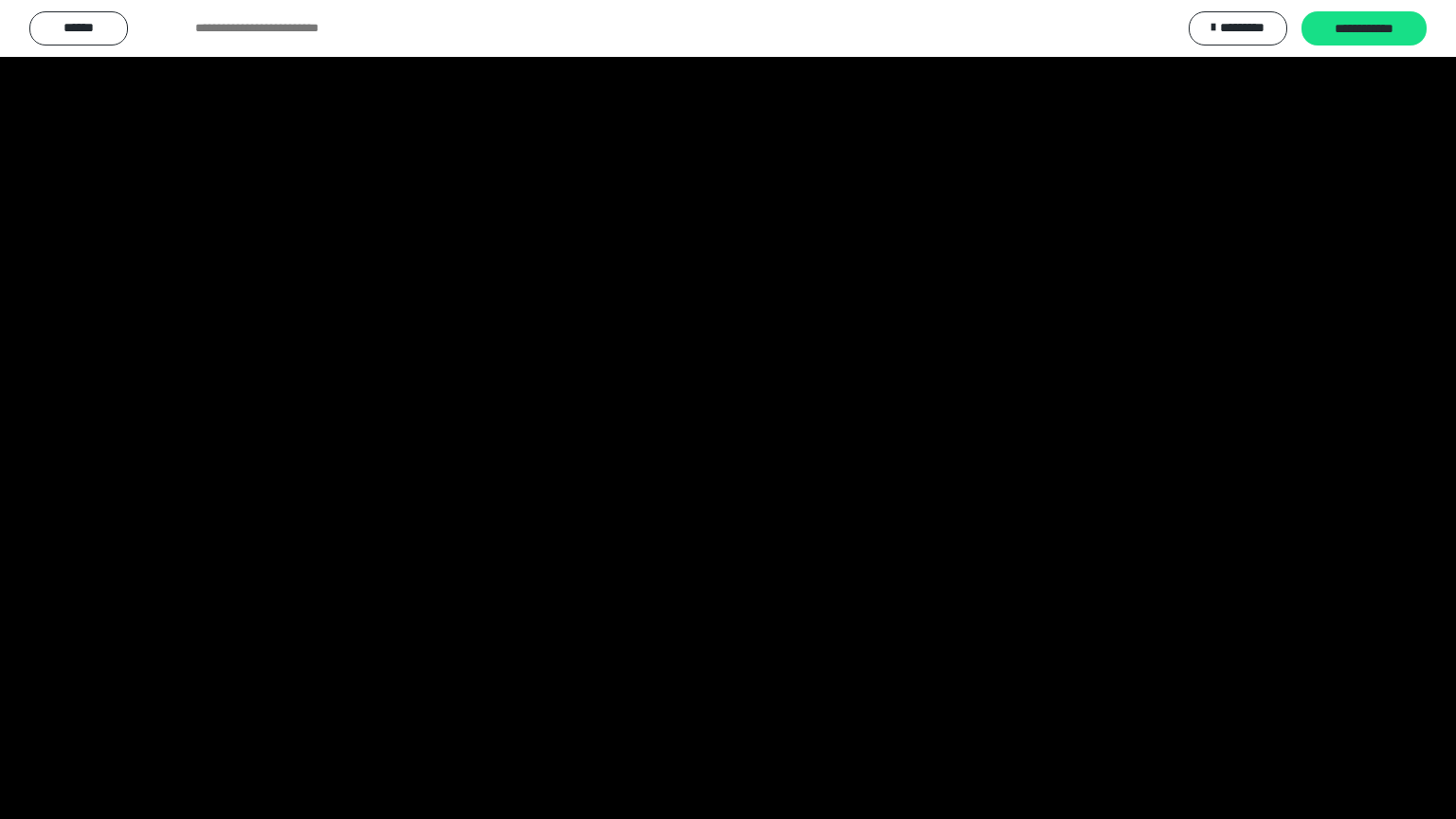 click at bounding box center [728, 410] 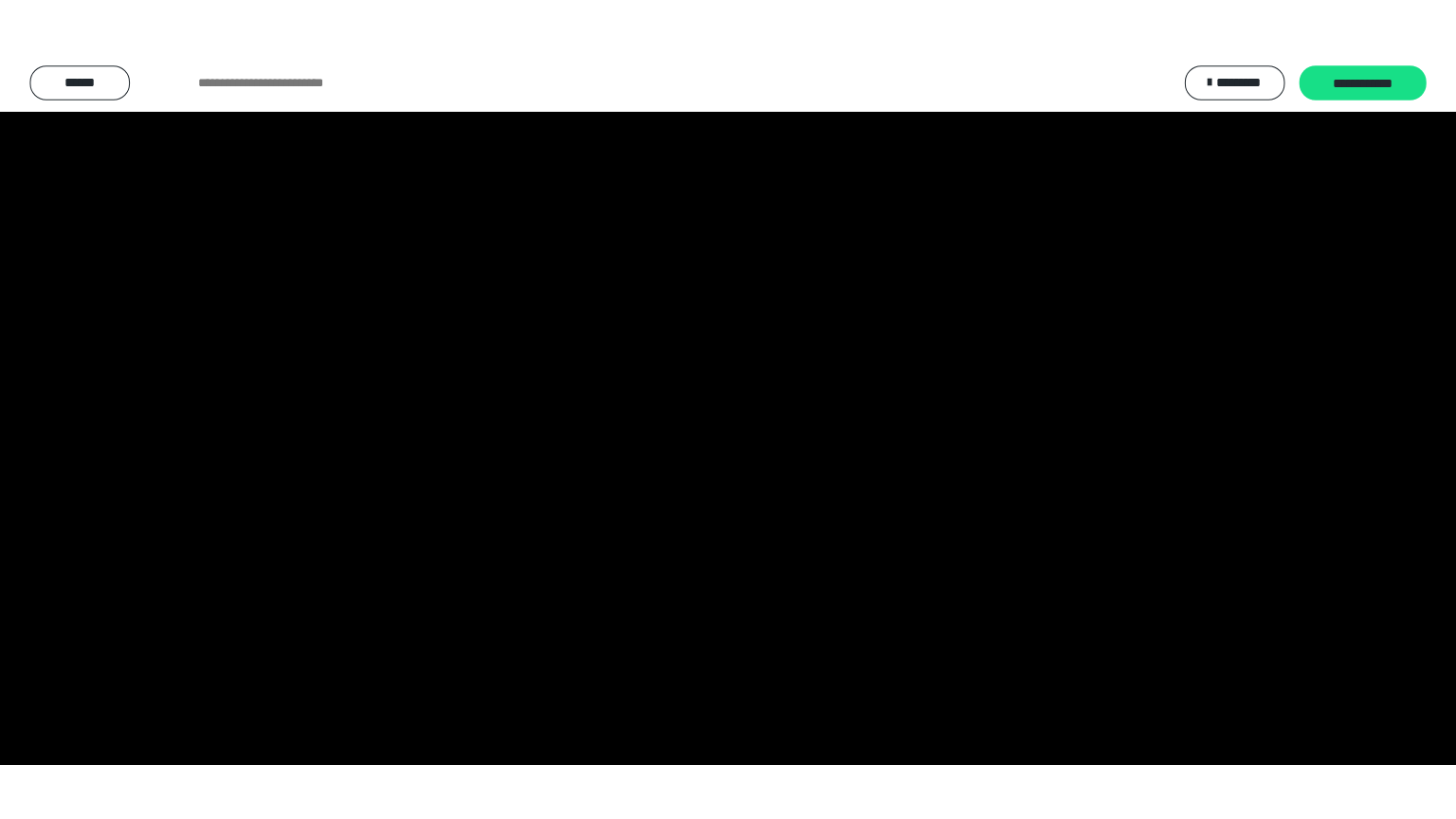 scroll, scrollTop: 2432, scrollLeft: 0, axis: vertical 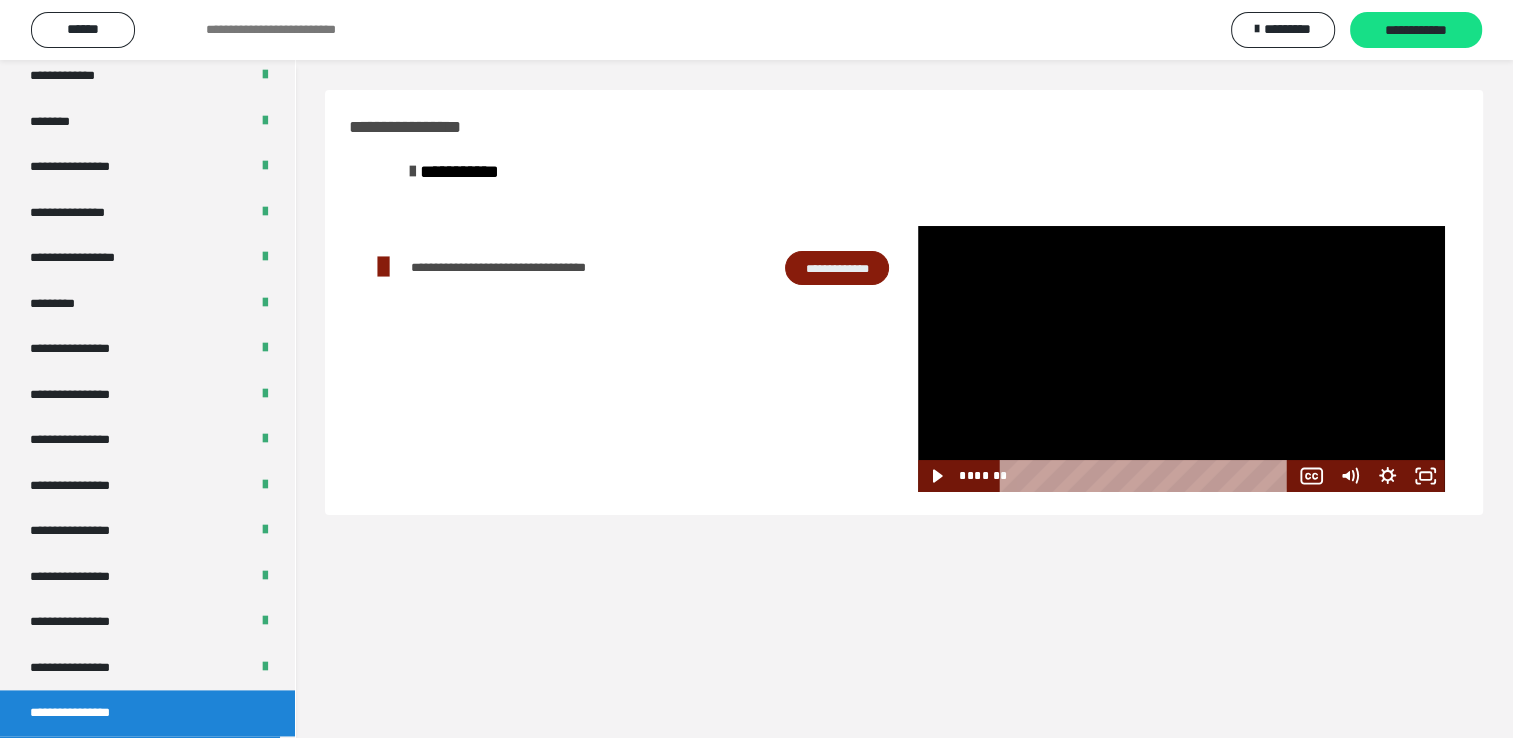 click at bounding box center [1181, 358] 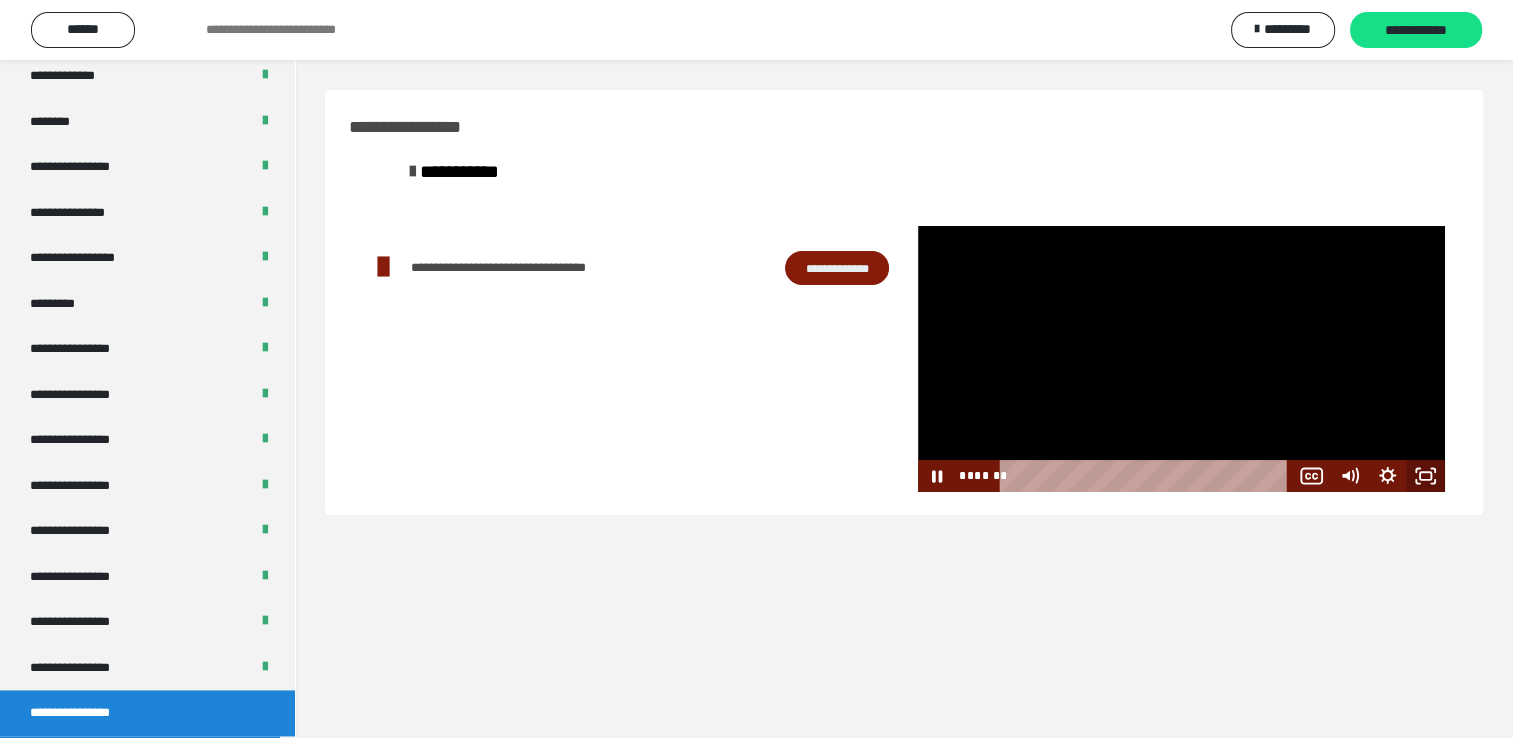 click 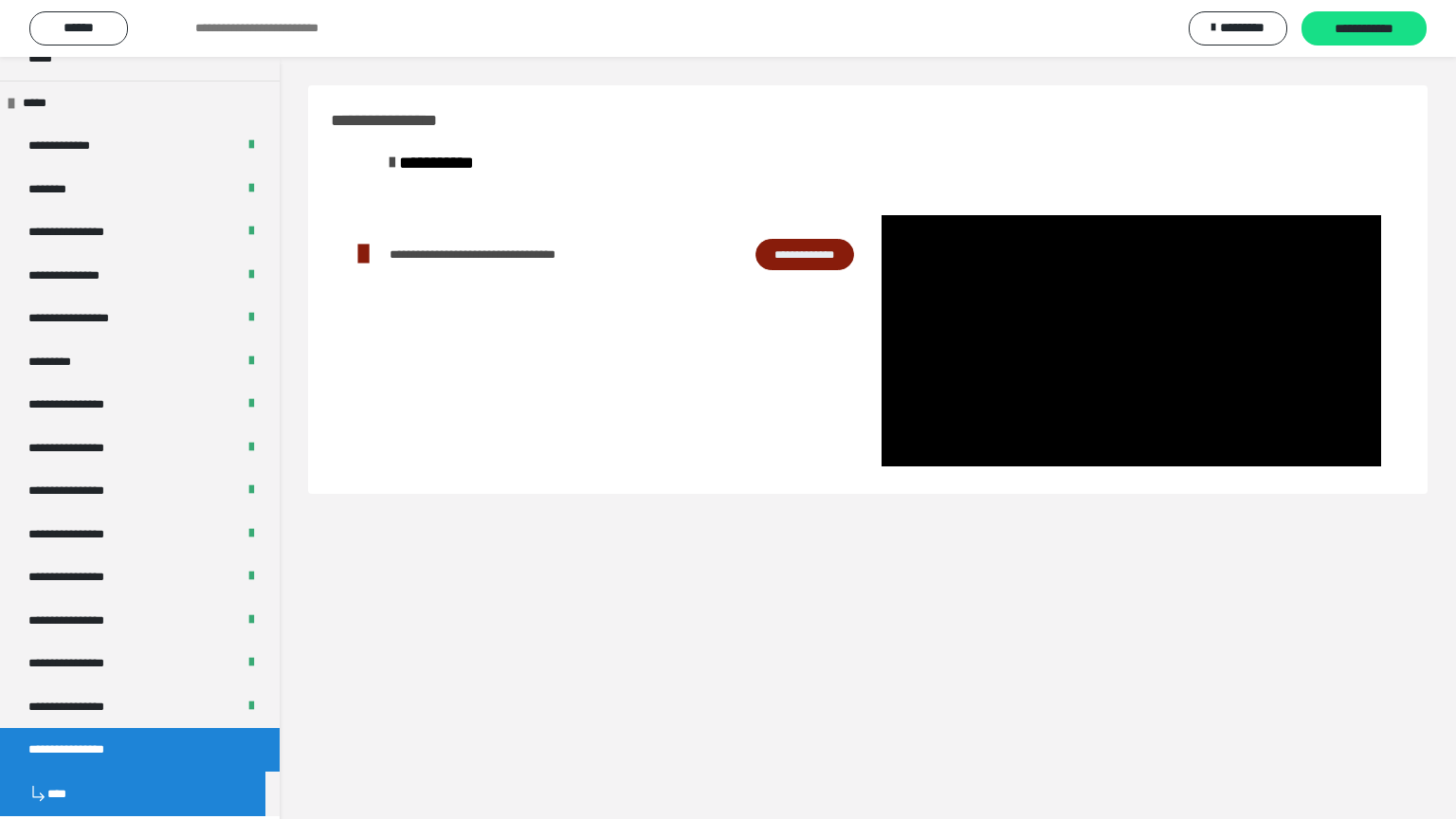 scroll, scrollTop: 2432, scrollLeft: 0, axis: vertical 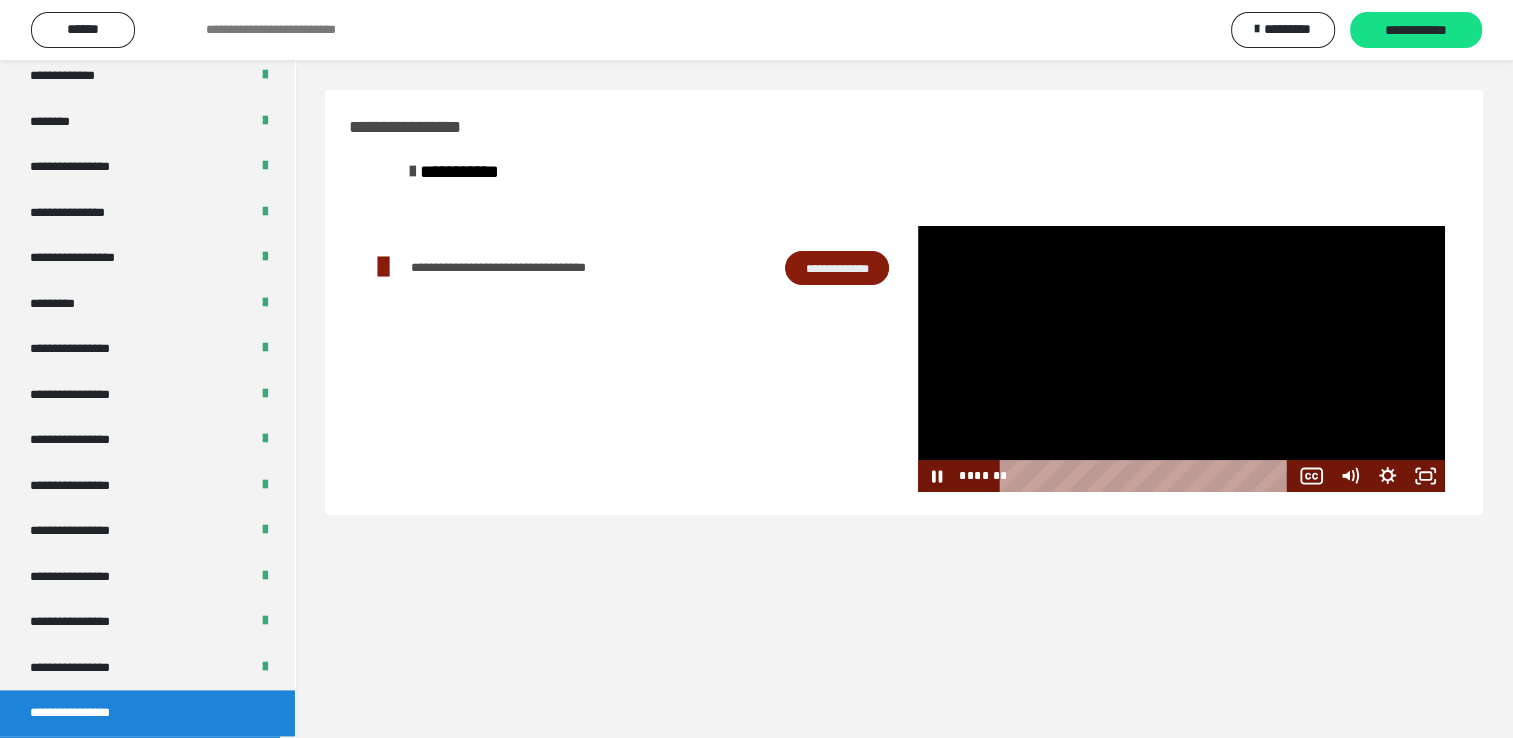 click at bounding box center (1181, 358) 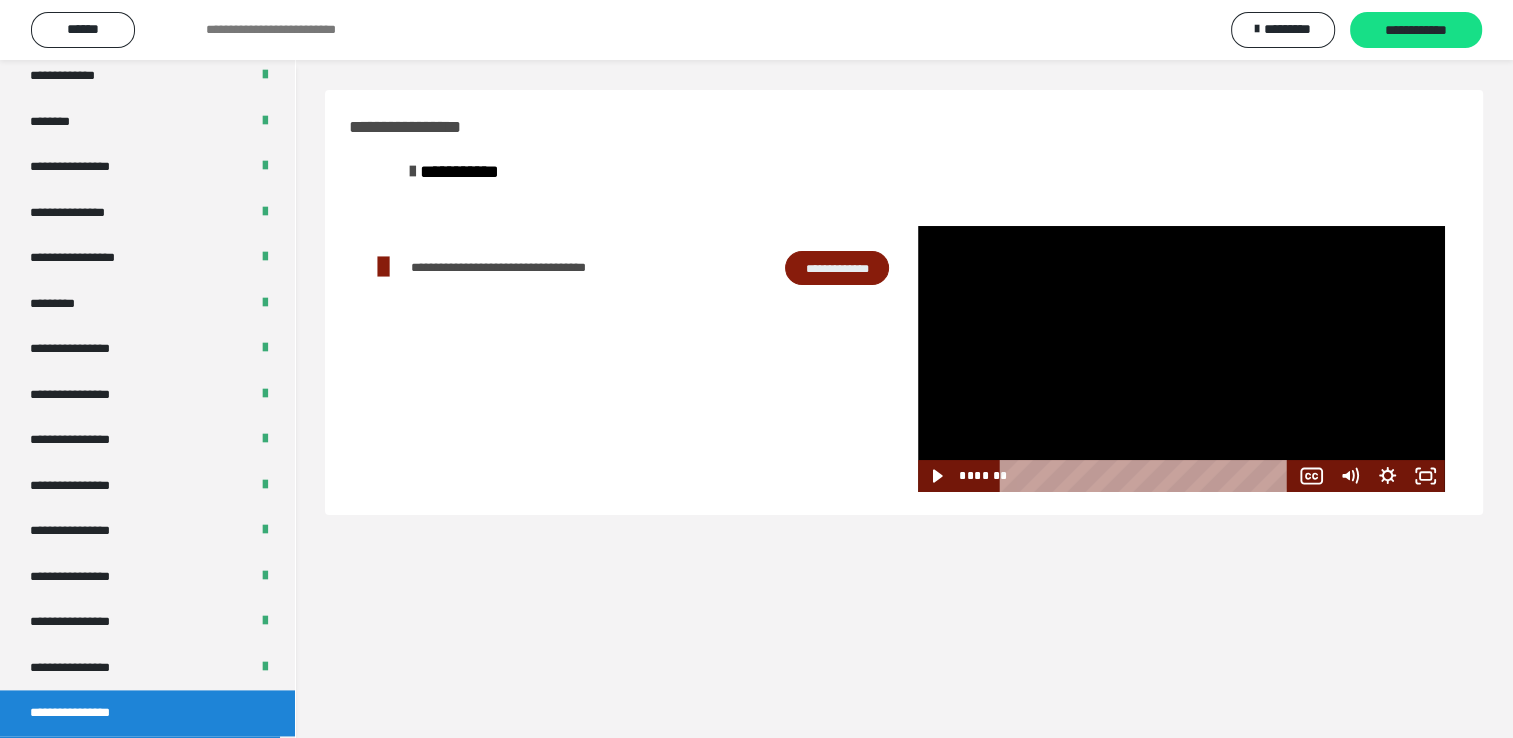 click at bounding box center [1181, 358] 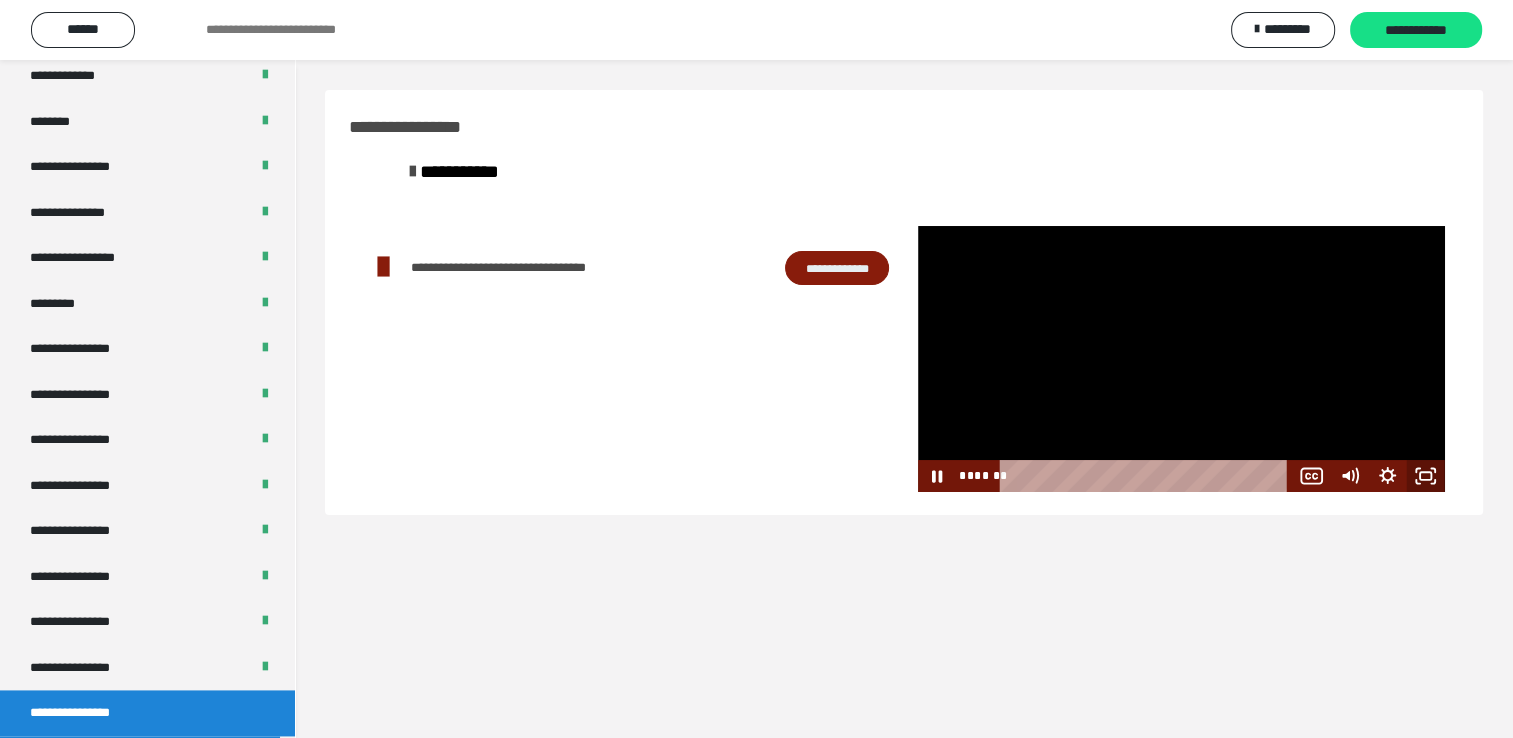 click 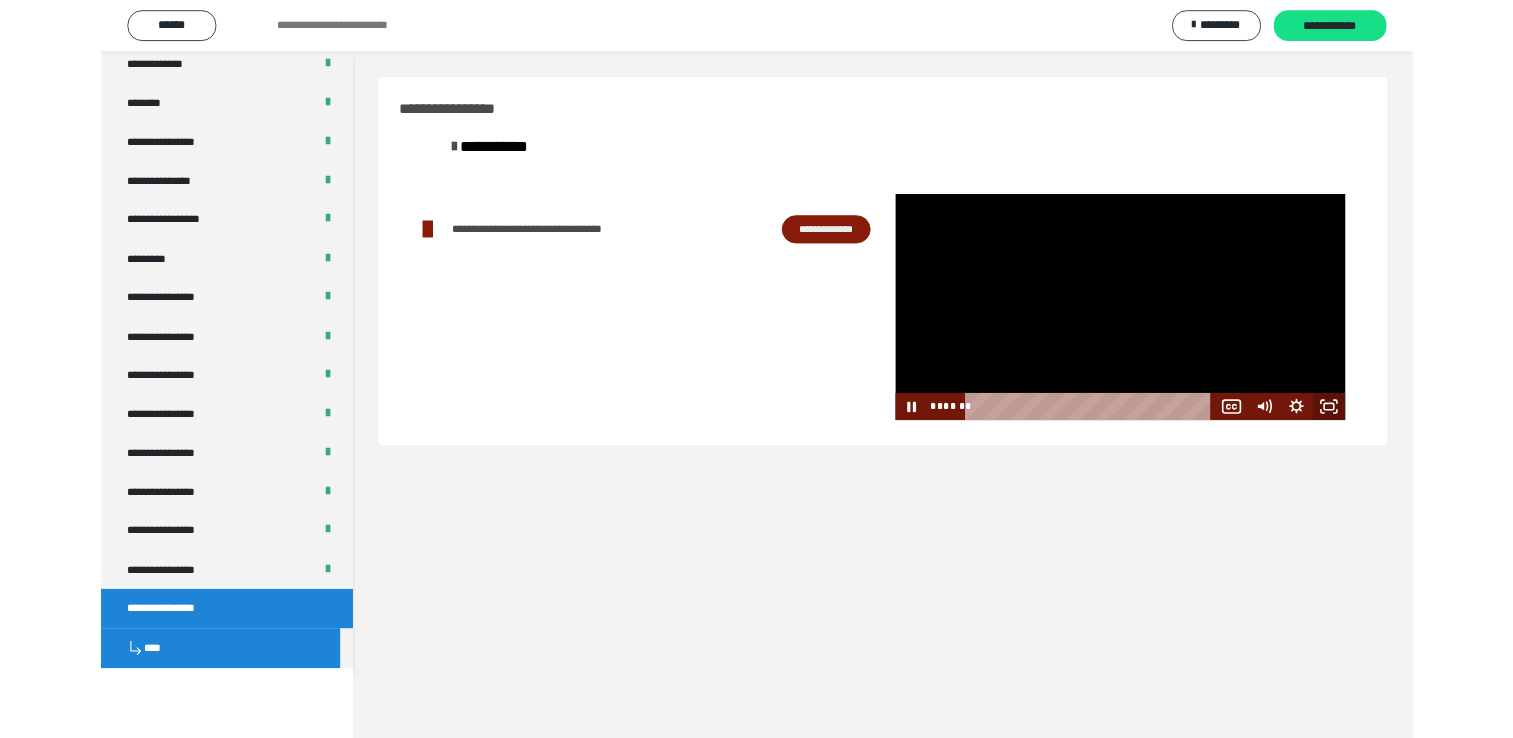 scroll, scrollTop: 2488, scrollLeft: 0, axis: vertical 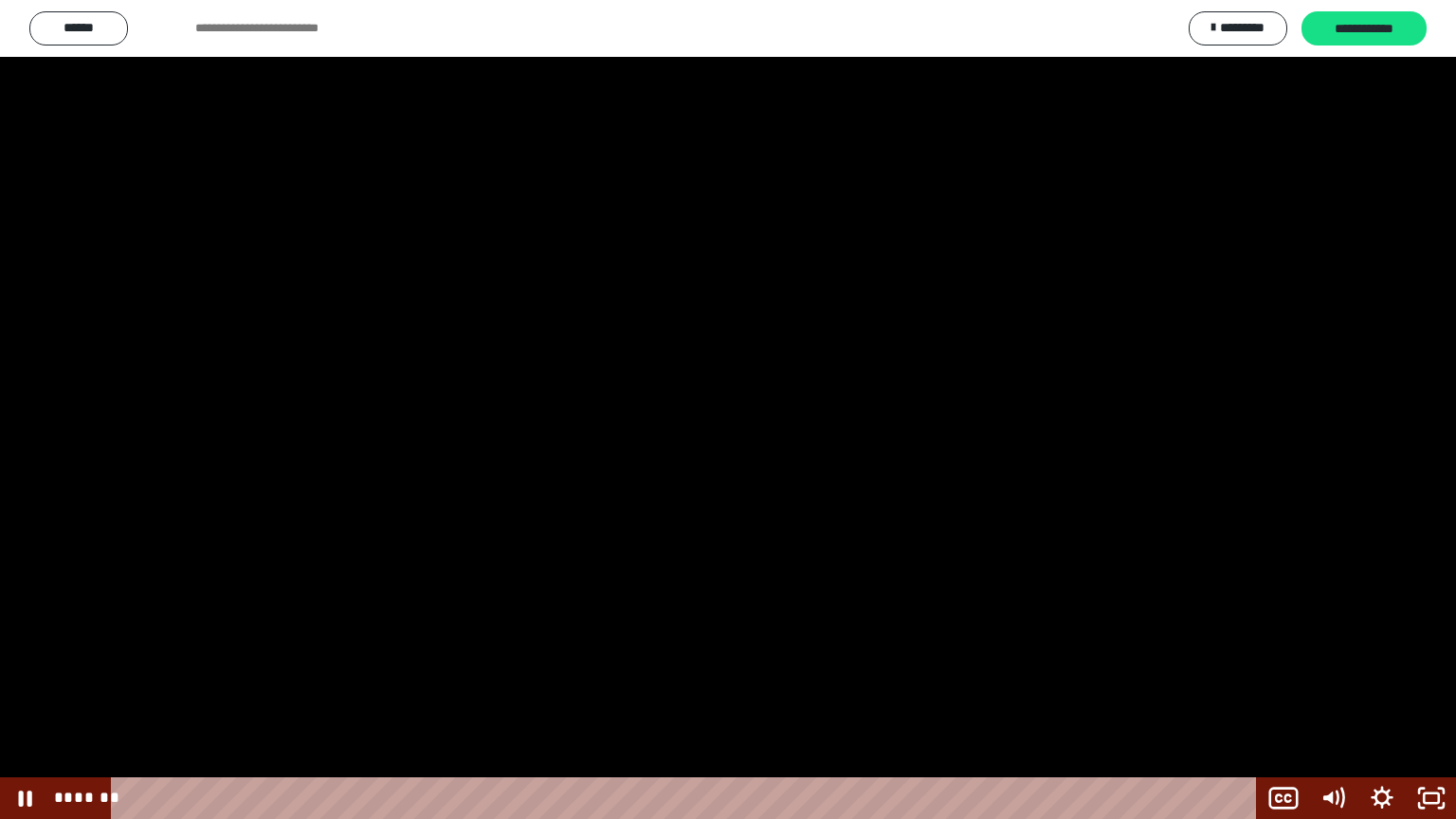 click at bounding box center [728, 410] 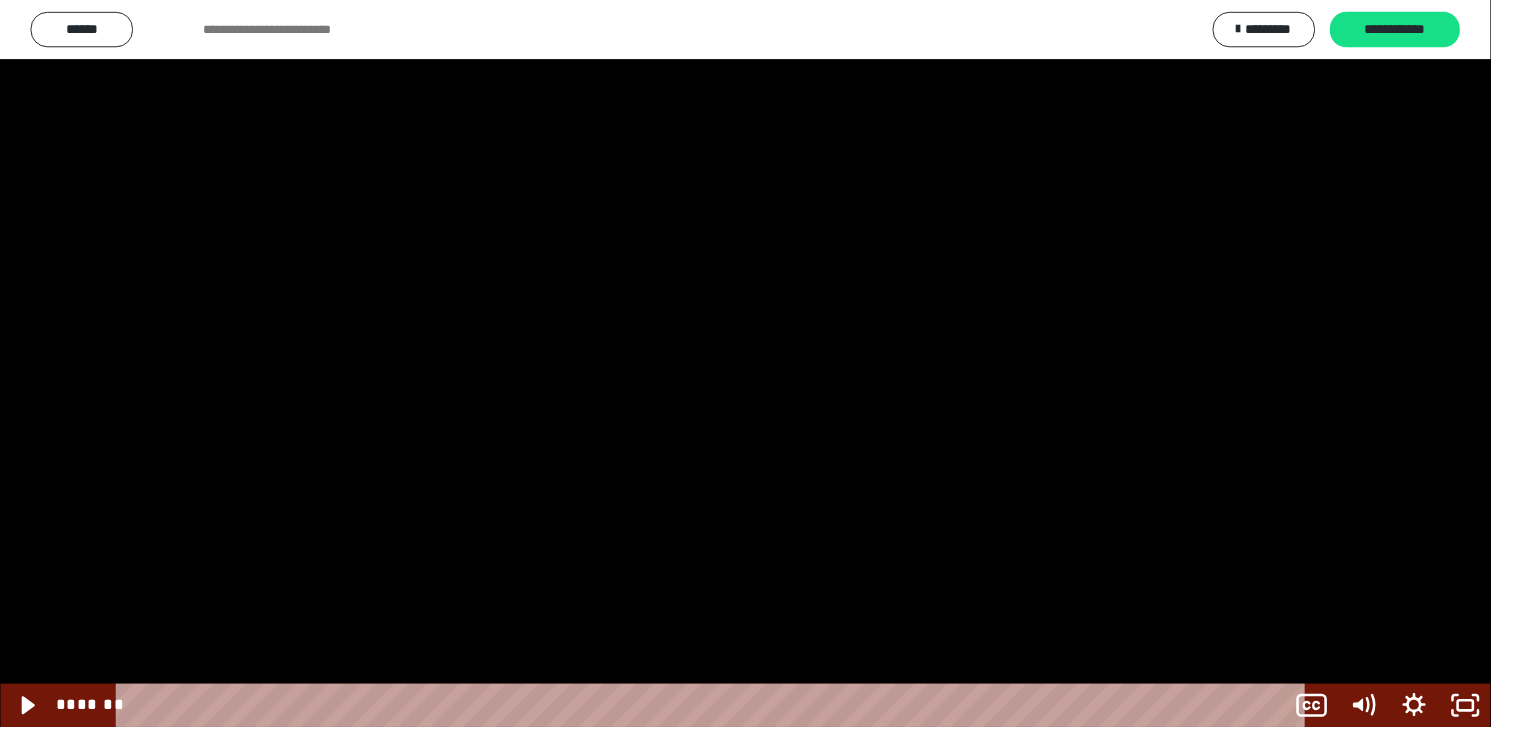 scroll, scrollTop: 2566, scrollLeft: 0, axis: vertical 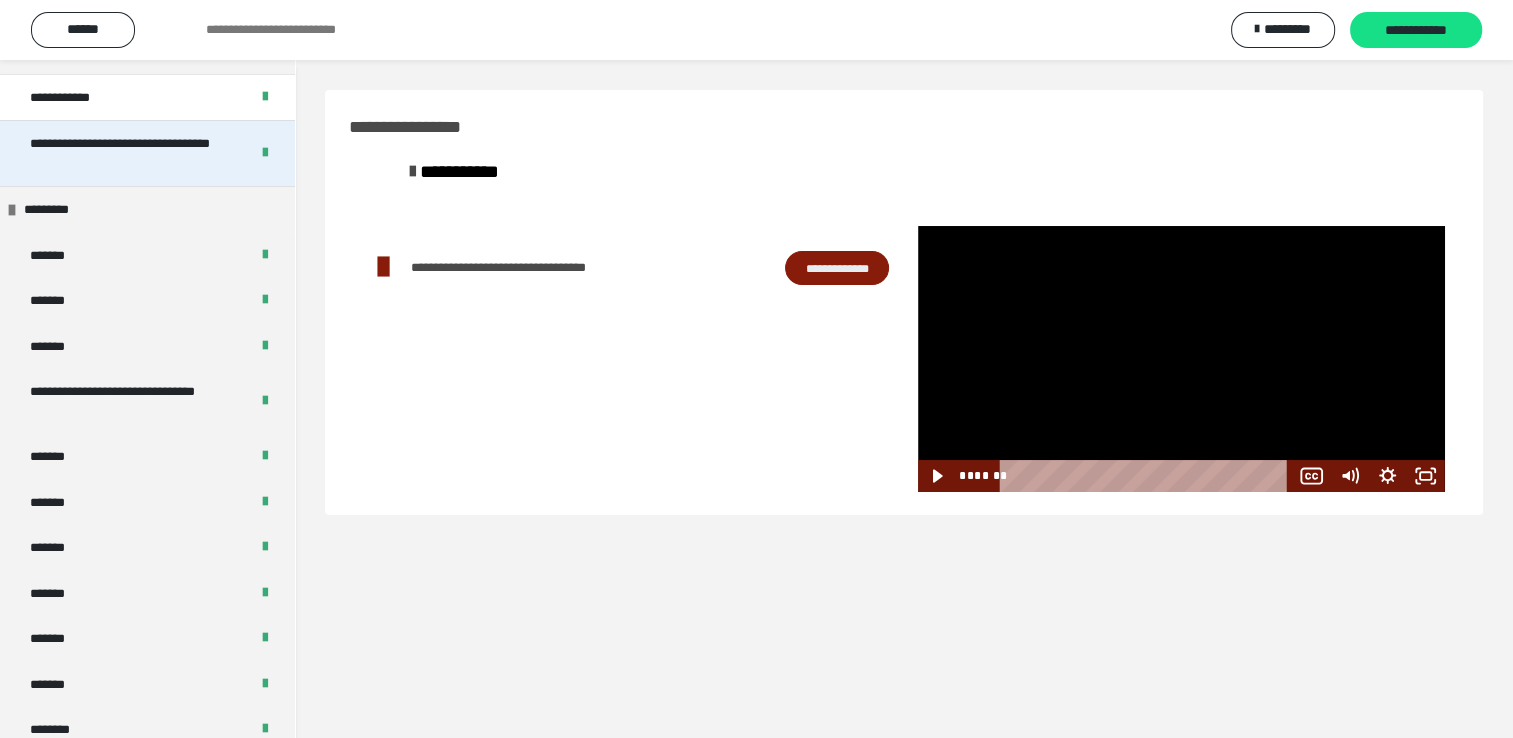 click on "**********" at bounding box center (124, 153) 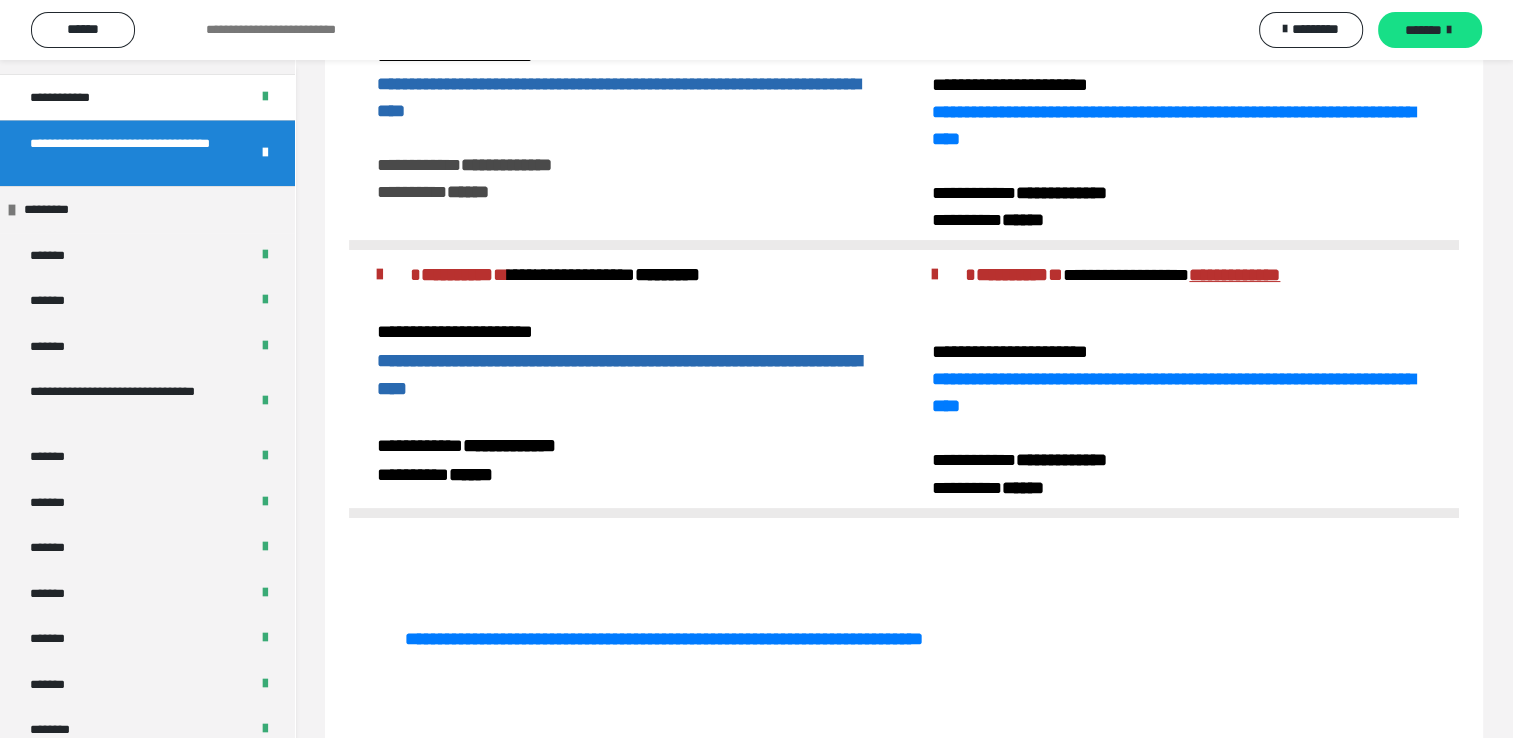 scroll, scrollTop: 302, scrollLeft: 0, axis: vertical 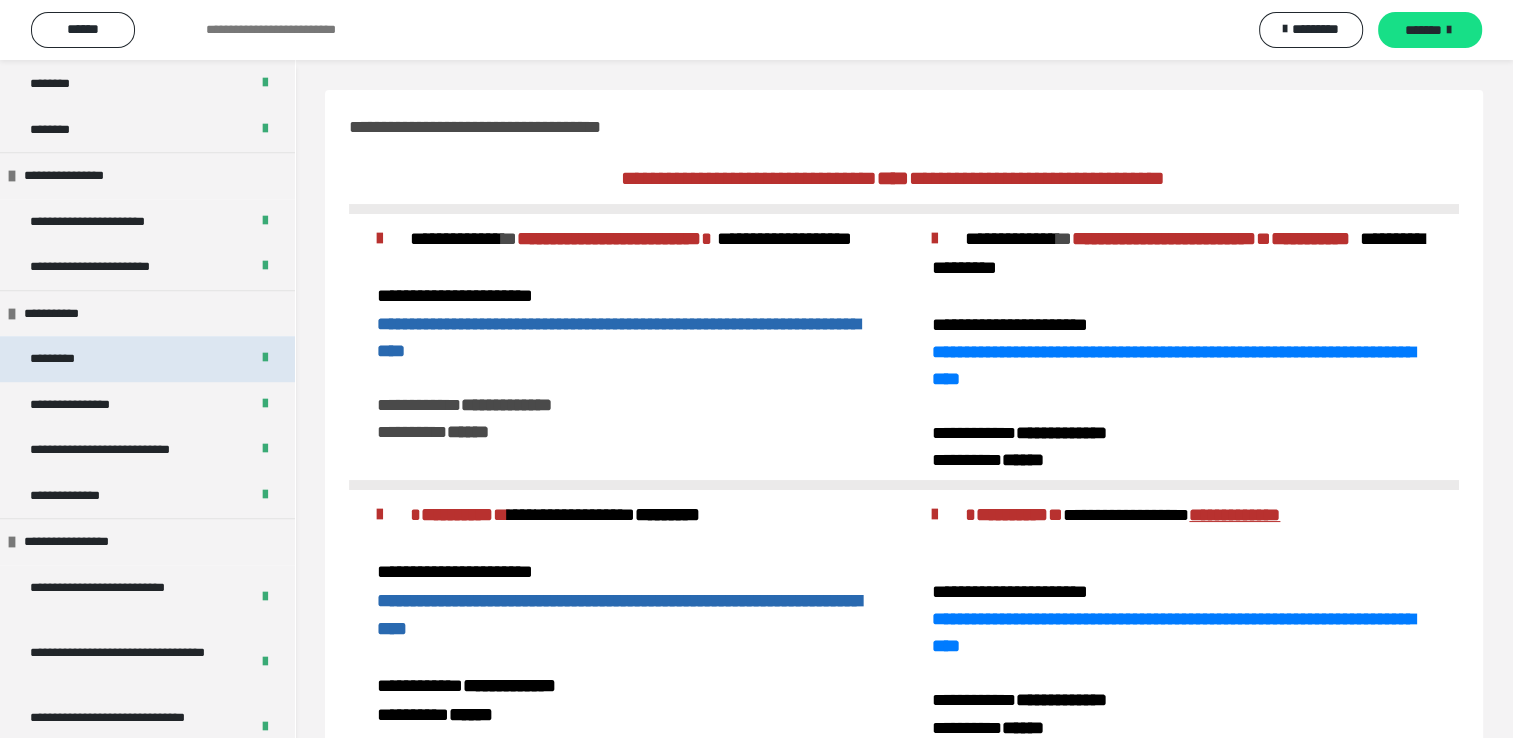 click on "*********" at bounding box center [65, 359] 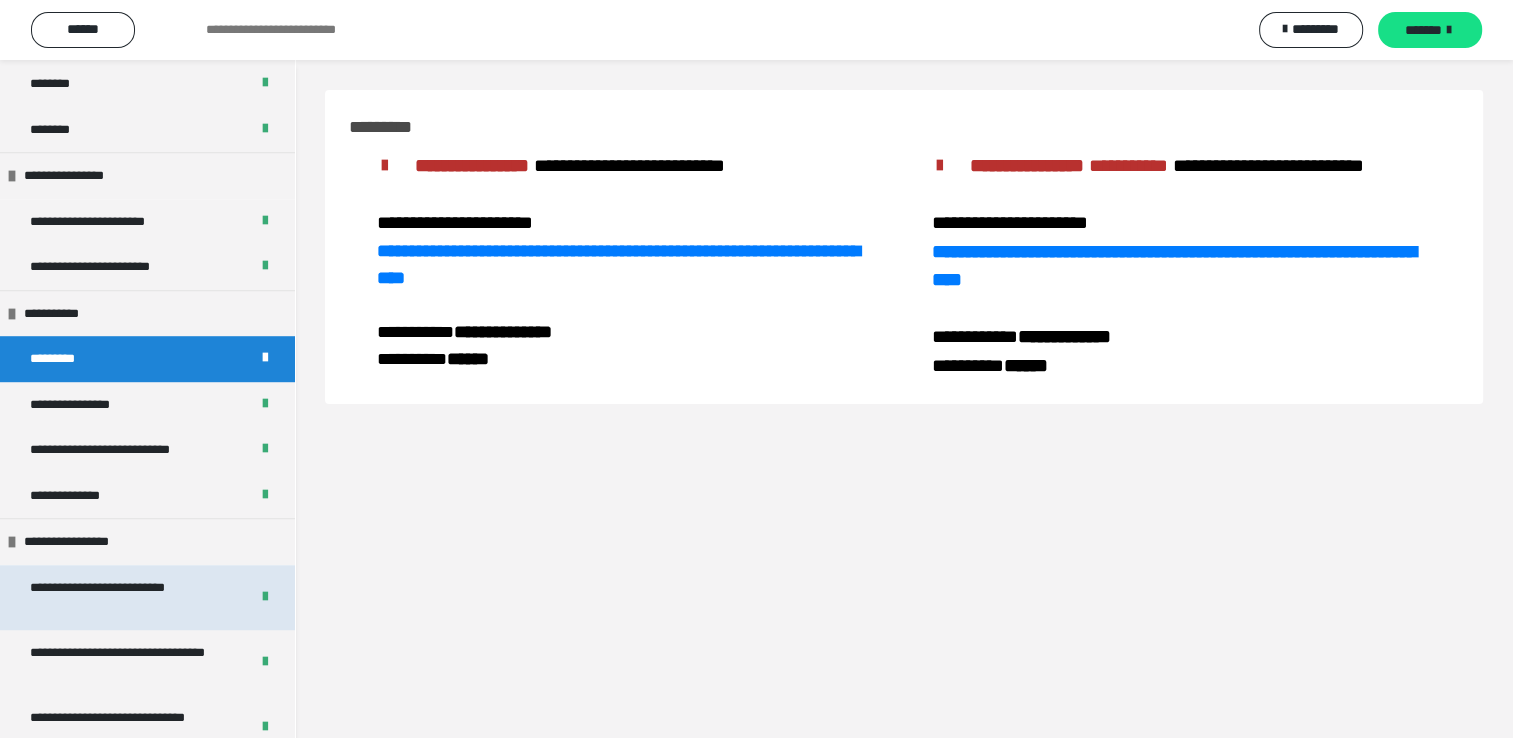 click on "**********" at bounding box center (124, 597) 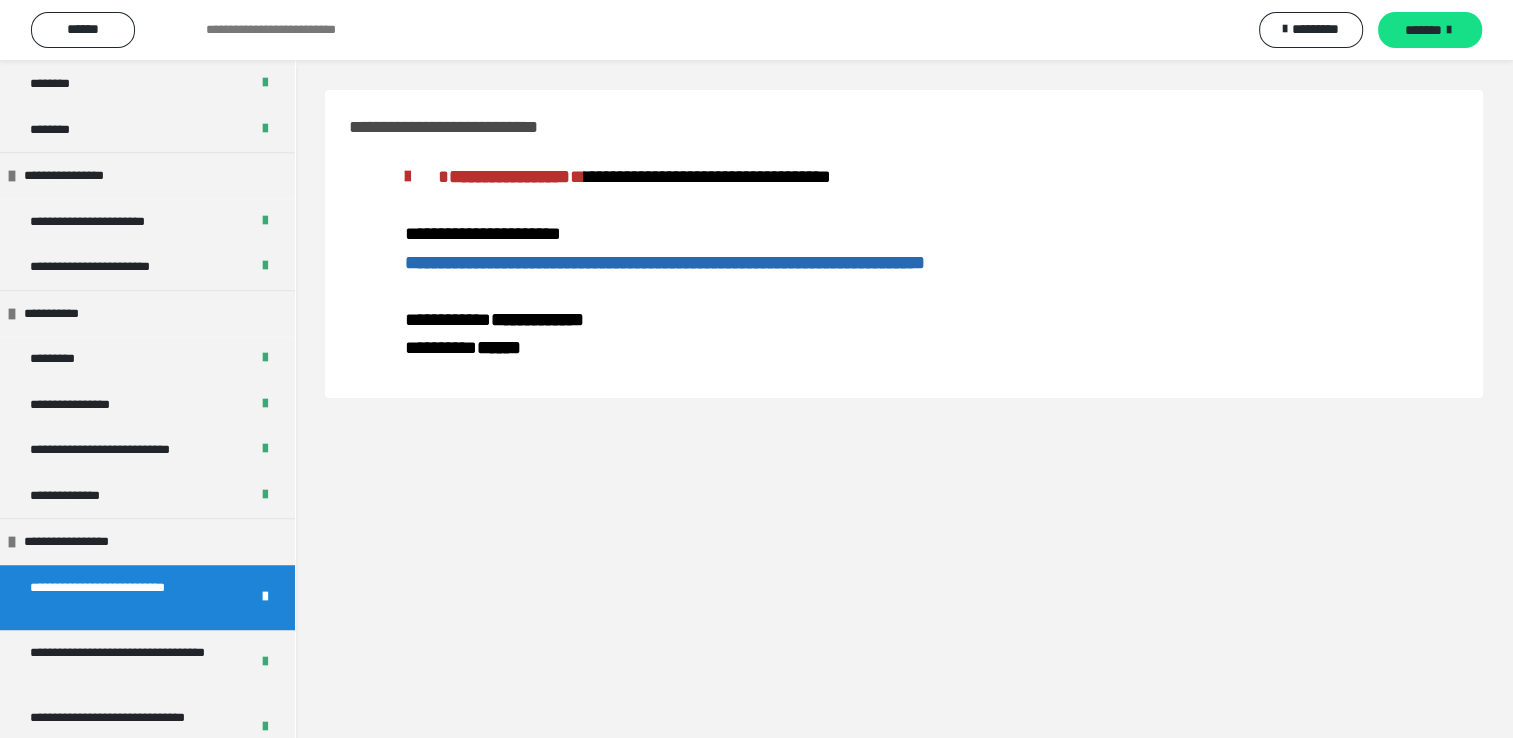 scroll, scrollTop: 1936, scrollLeft: 0, axis: vertical 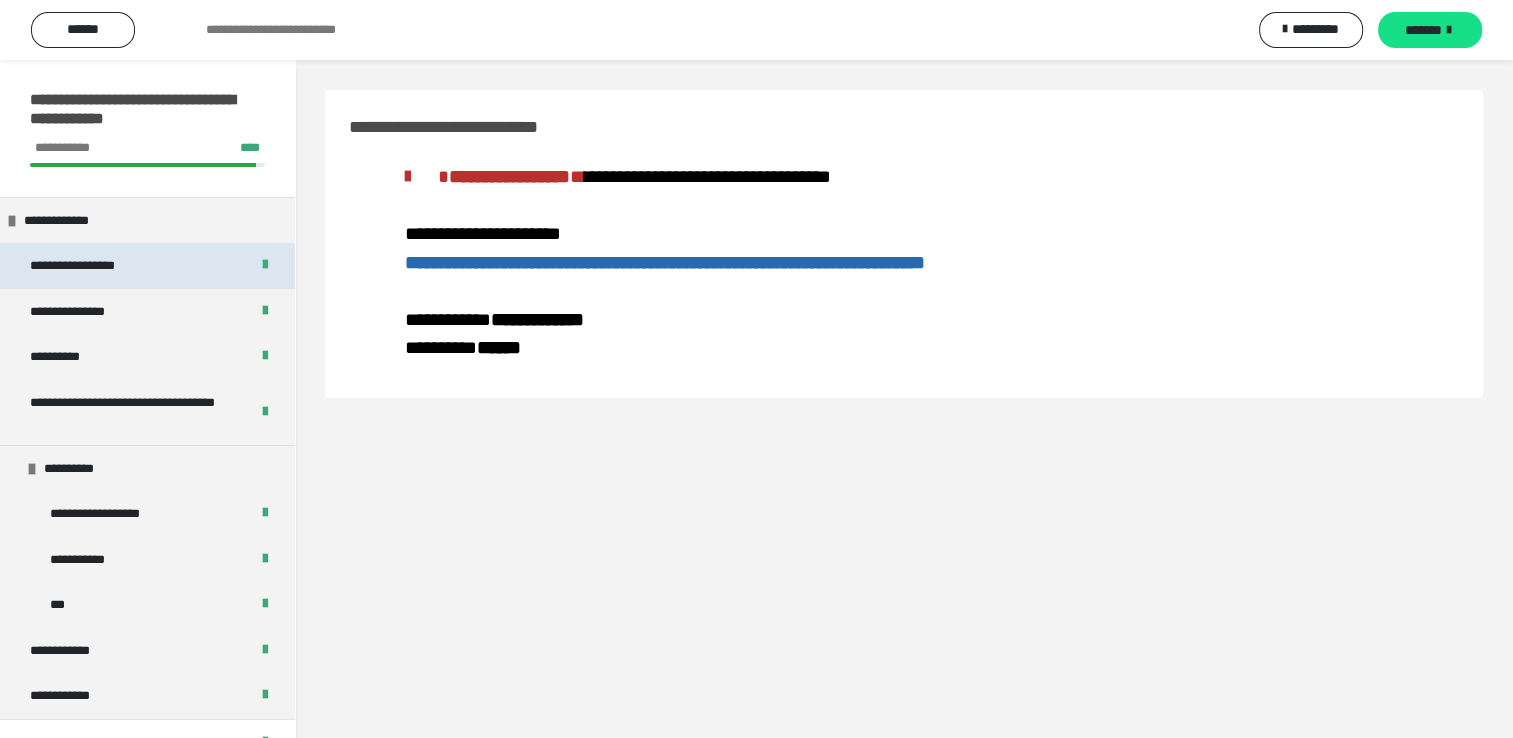 click on "**********" at bounding box center [100, 266] 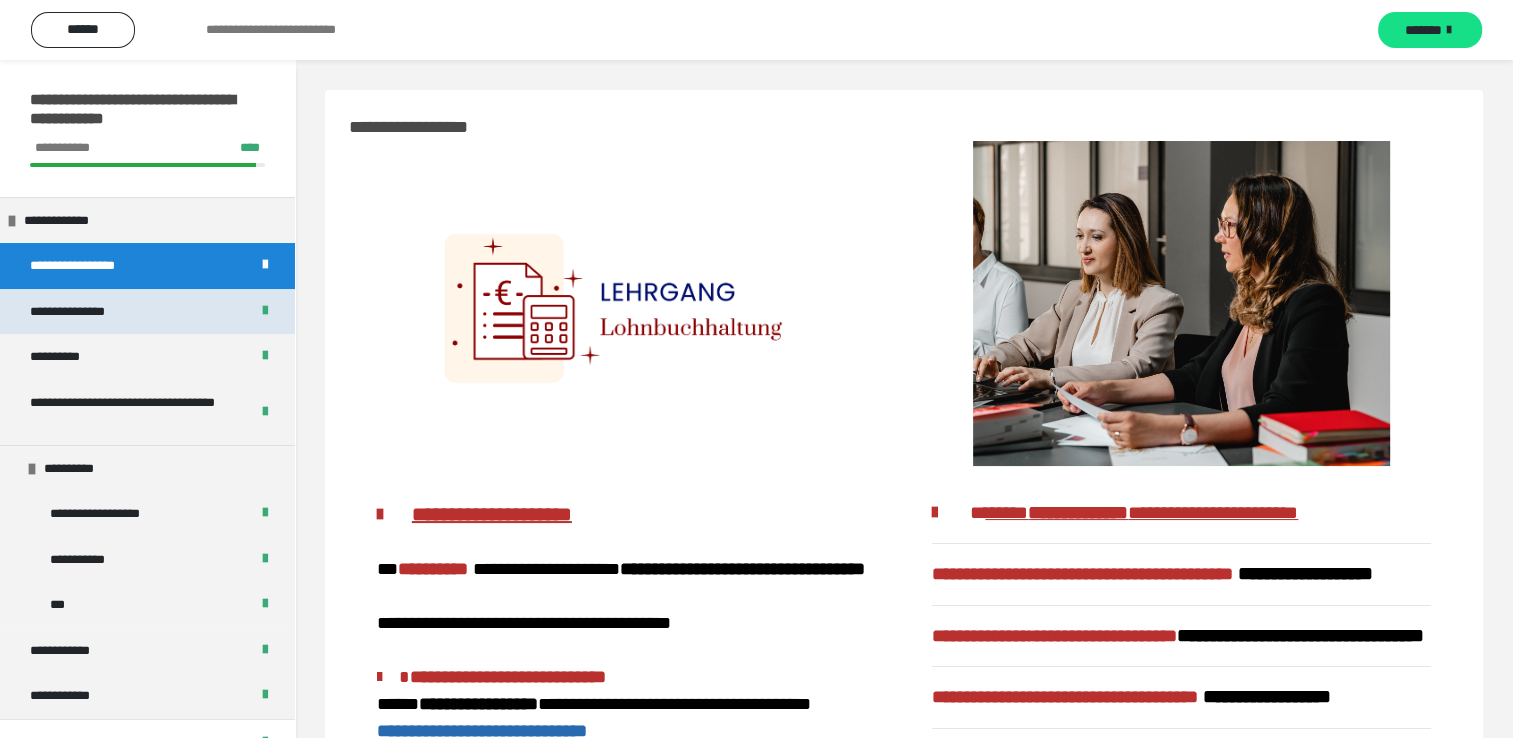 click on "**********" at bounding box center [88, 312] 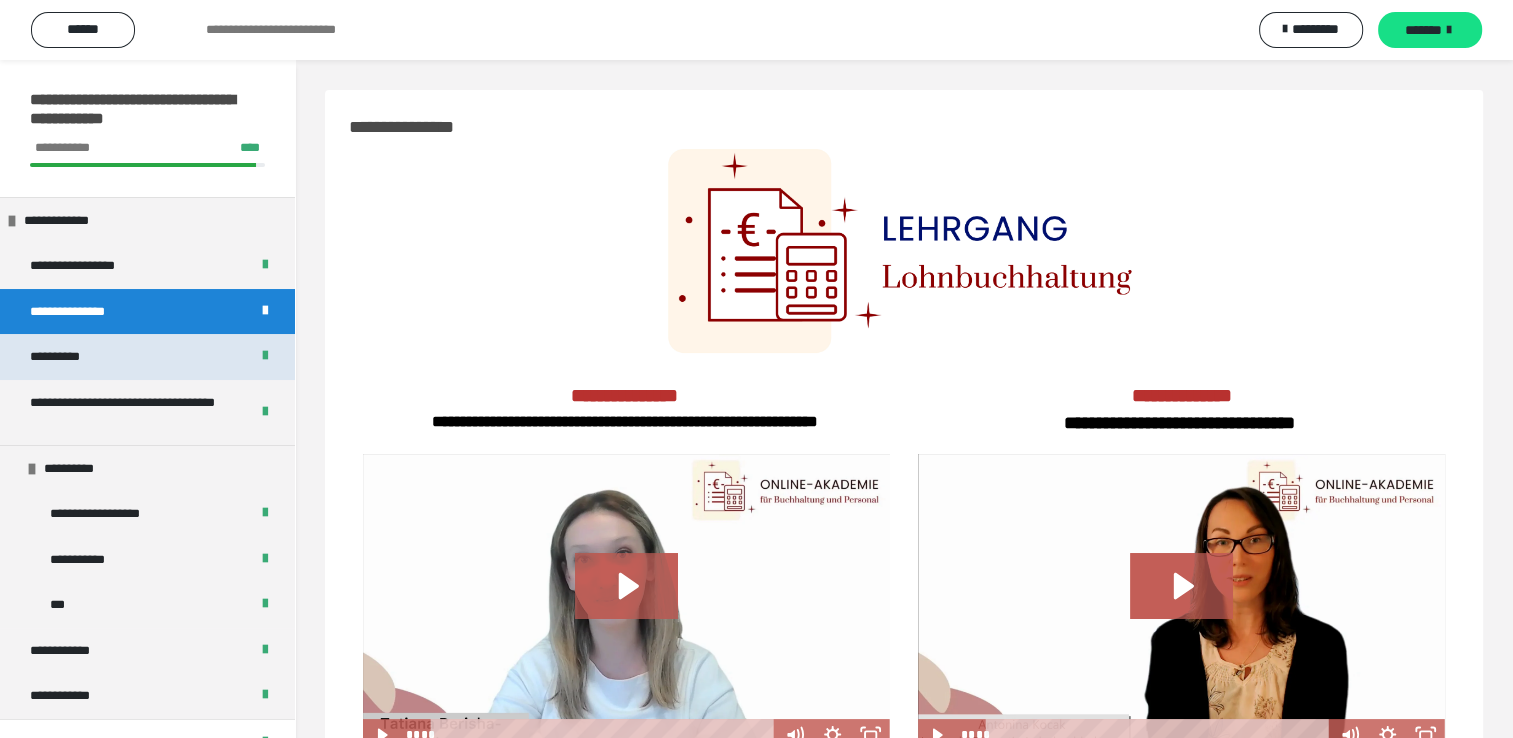 click on "**********" at bounding box center (147, 357) 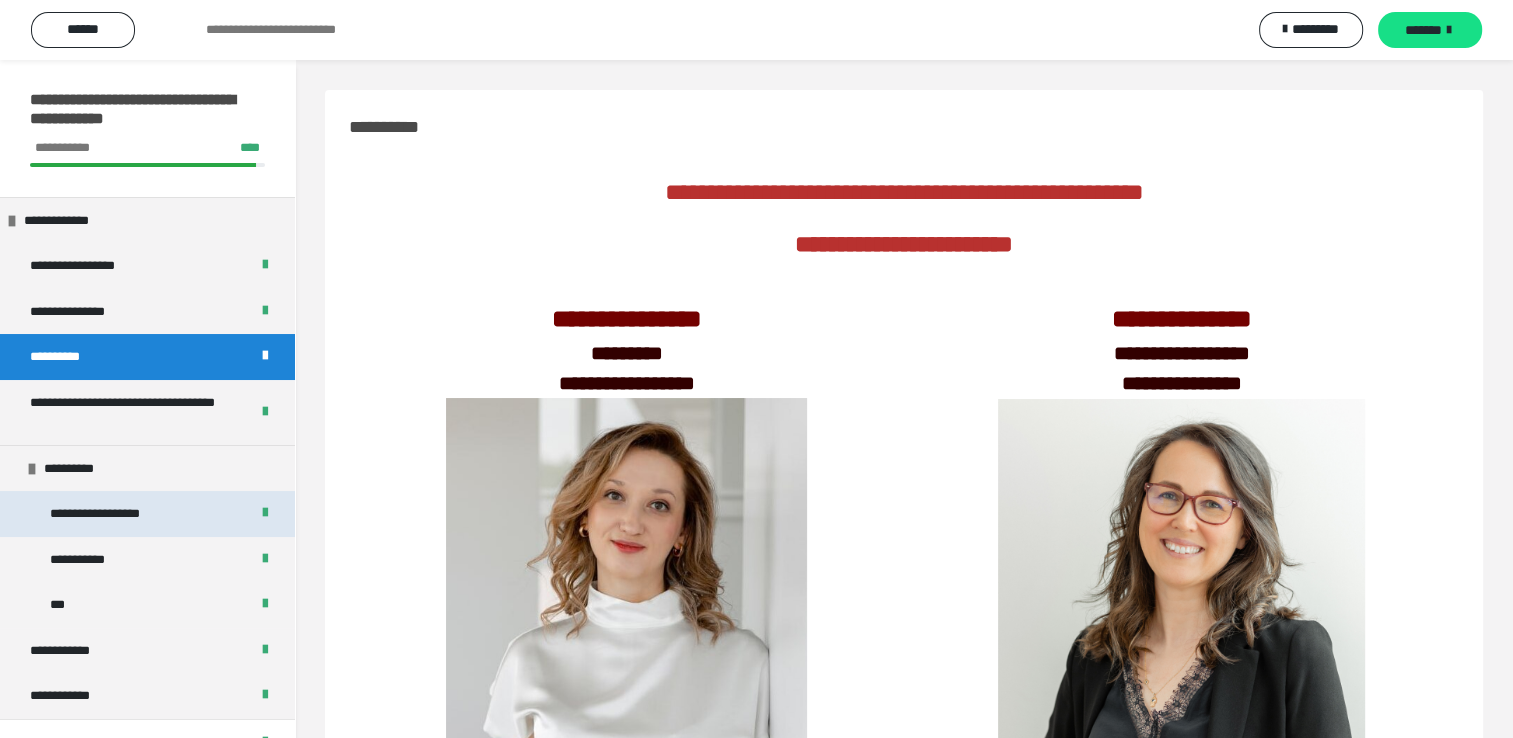 click on "**********" at bounding box center [117, 514] 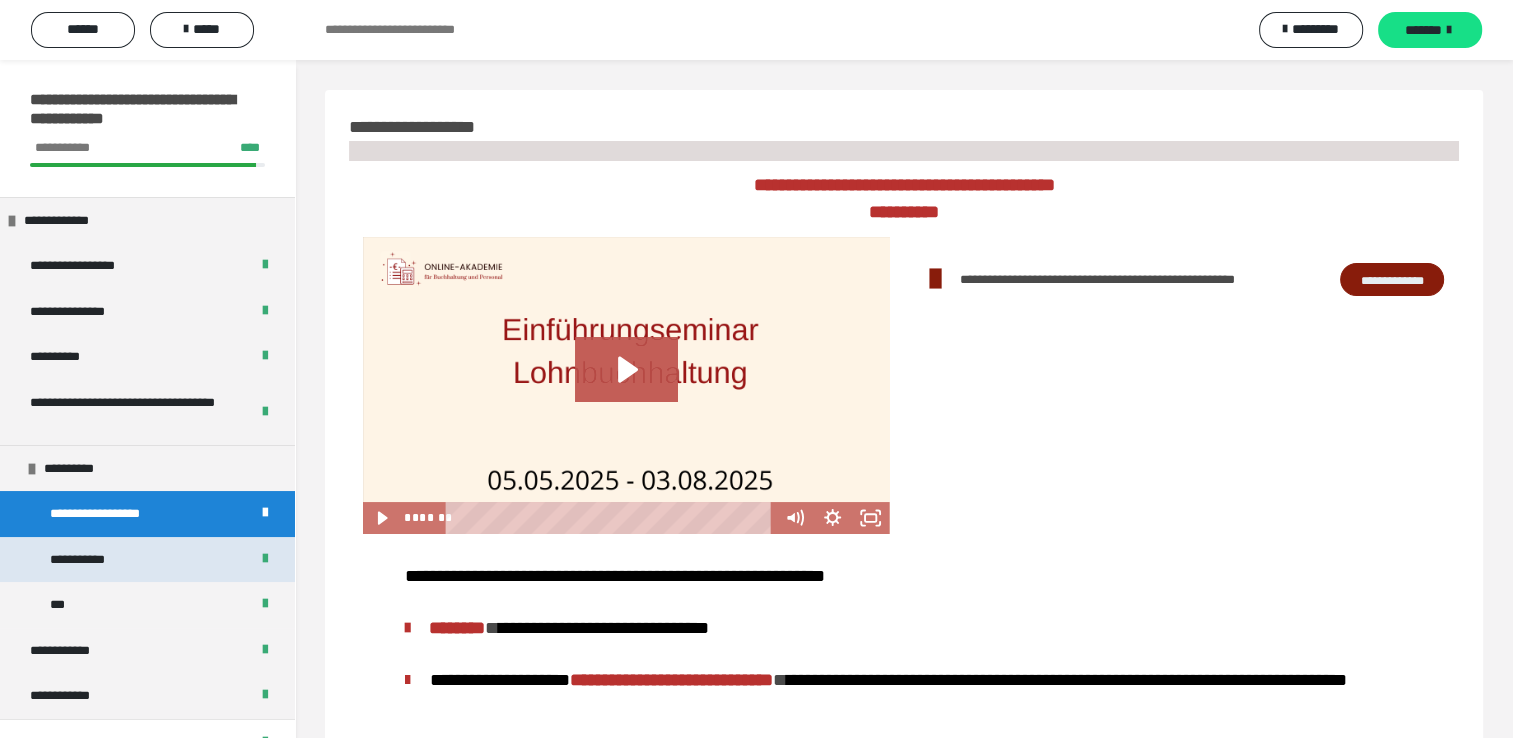 click on "**********" at bounding box center (147, 560) 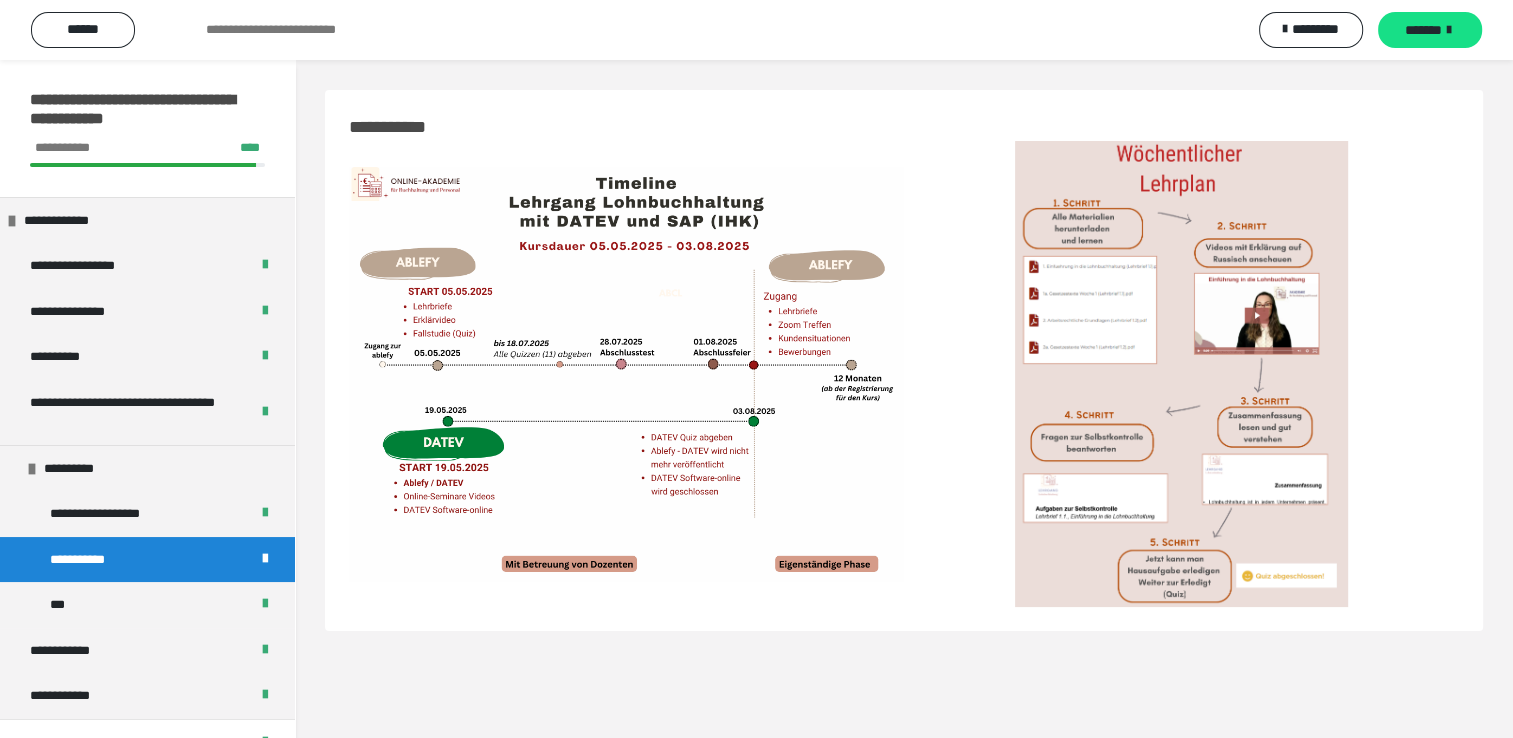 scroll, scrollTop: 645, scrollLeft: 0, axis: vertical 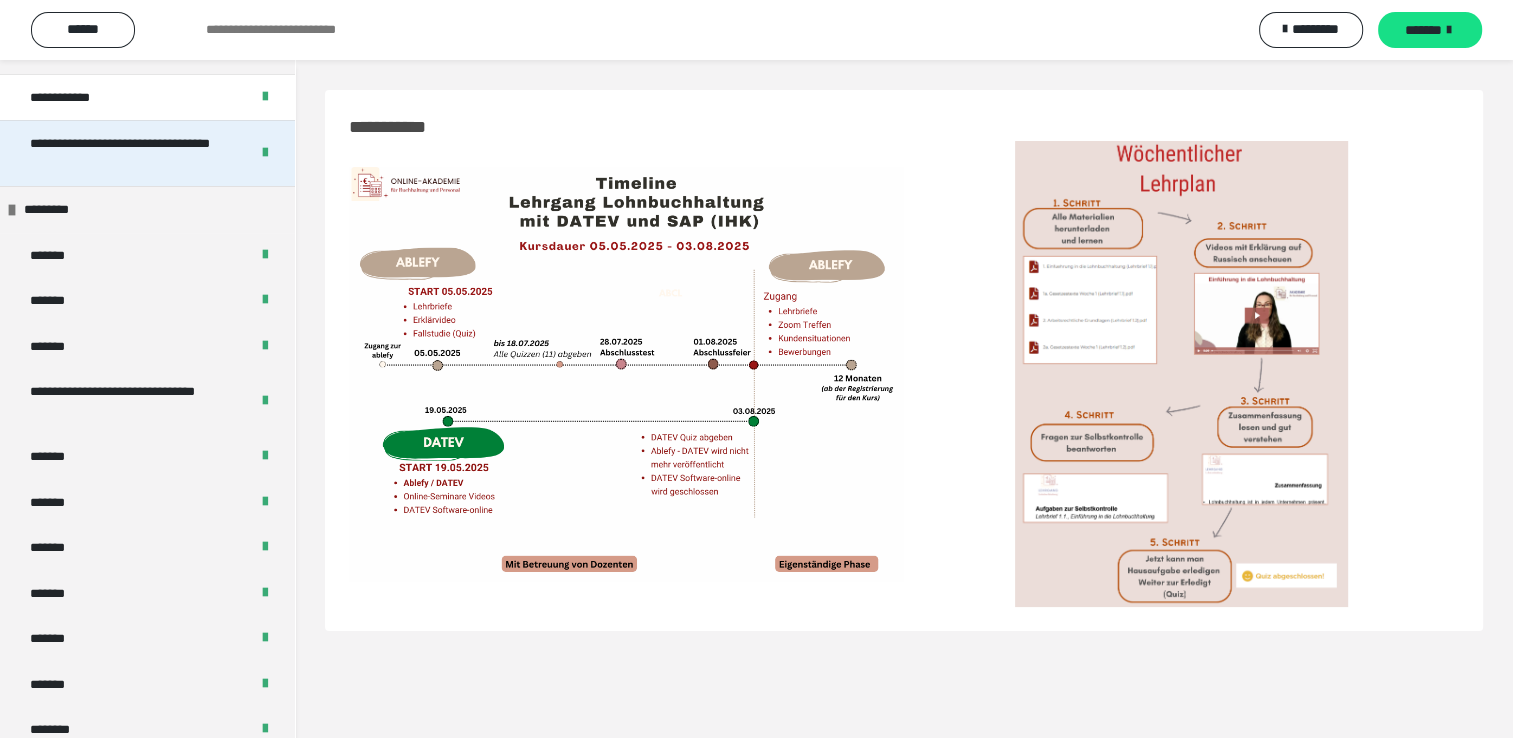 click on "**********" at bounding box center (124, 153) 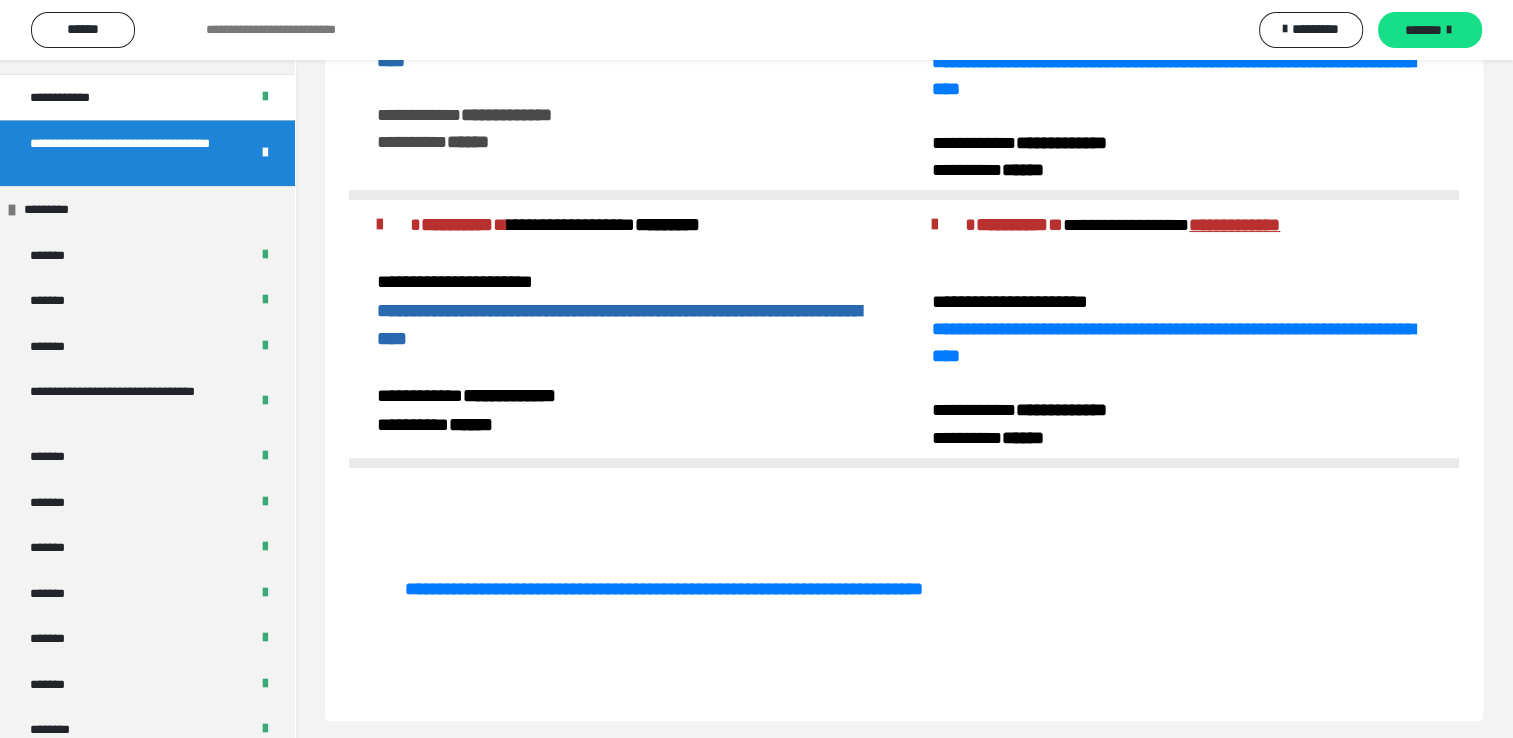 scroll, scrollTop: 302, scrollLeft: 0, axis: vertical 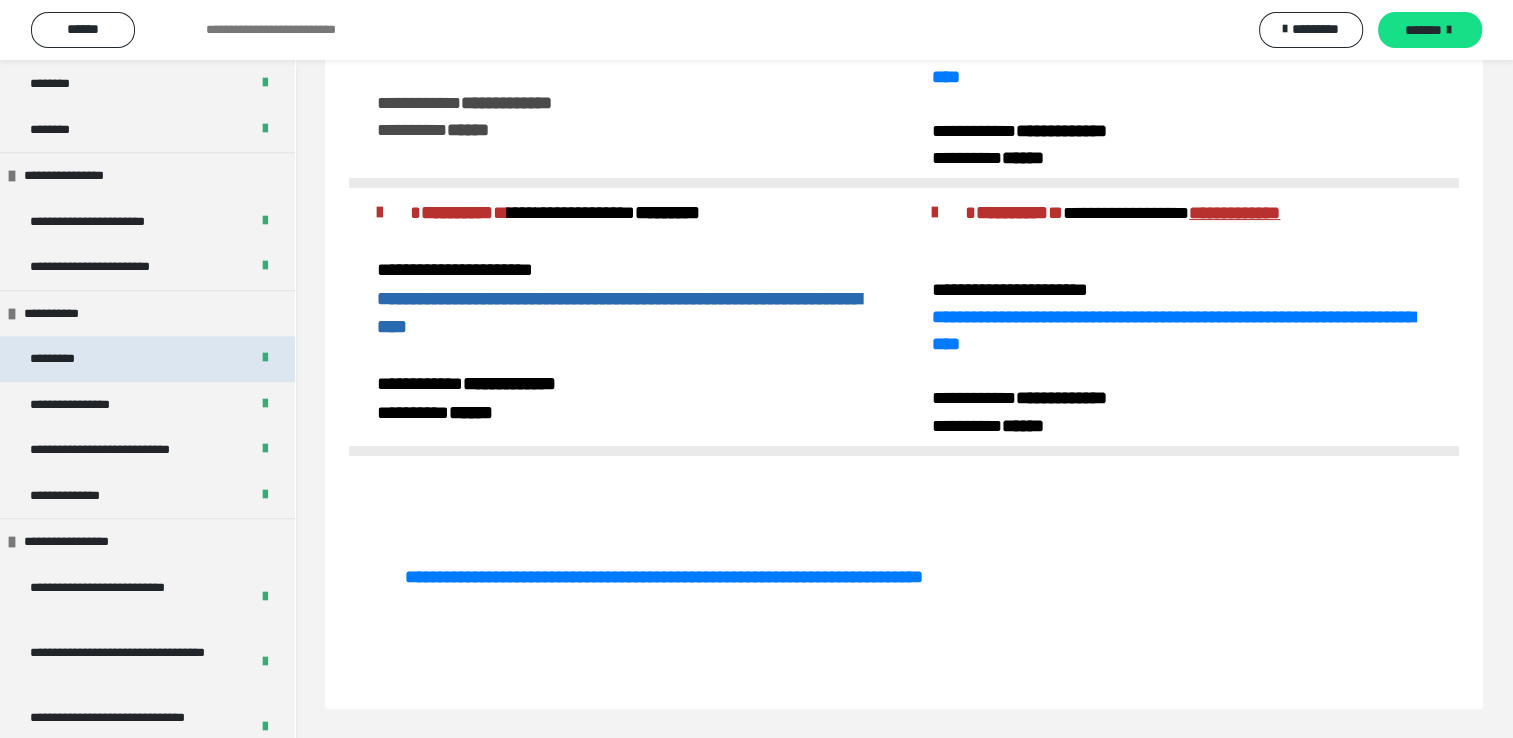 click on "*********" at bounding box center [147, 359] 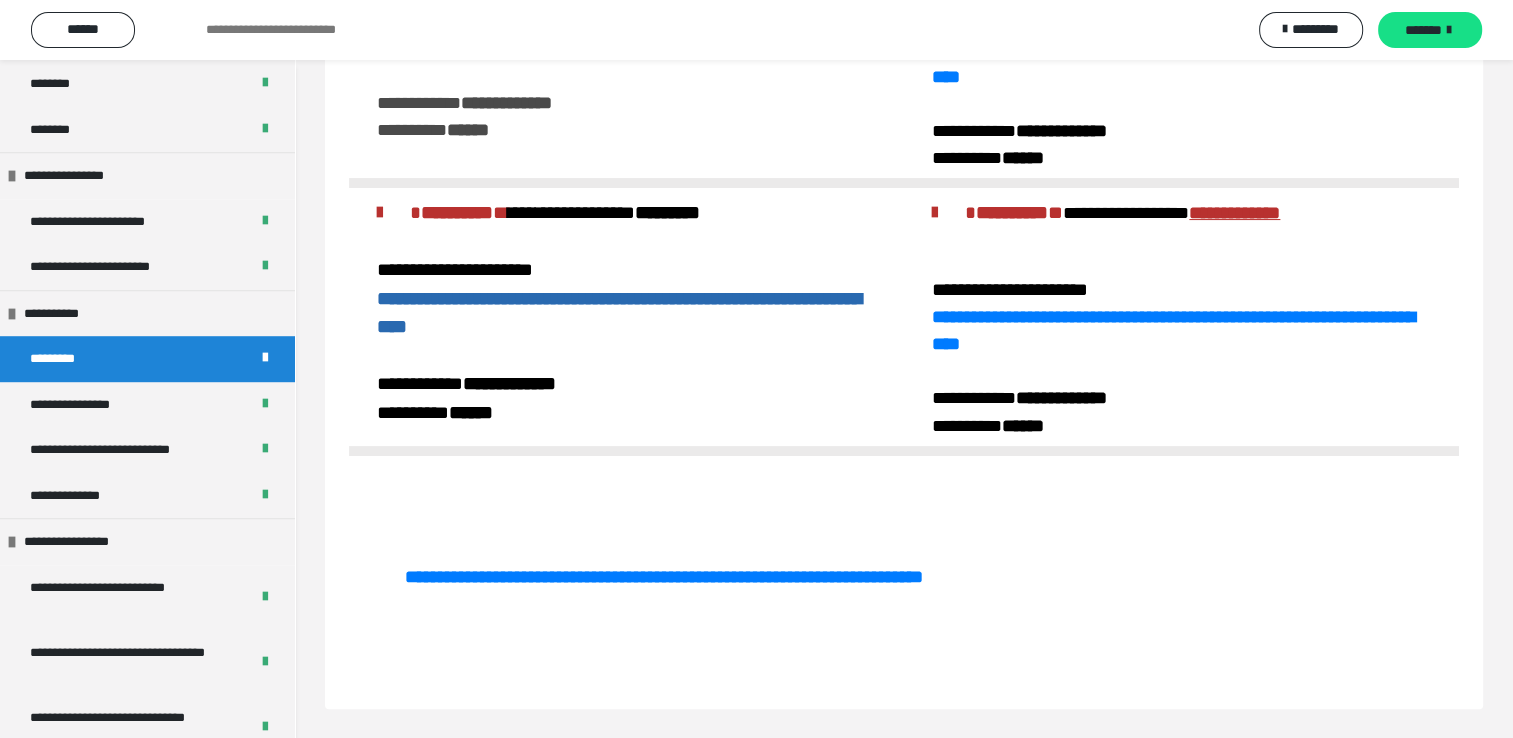 scroll, scrollTop: 60, scrollLeft: 0, axis: vertical 